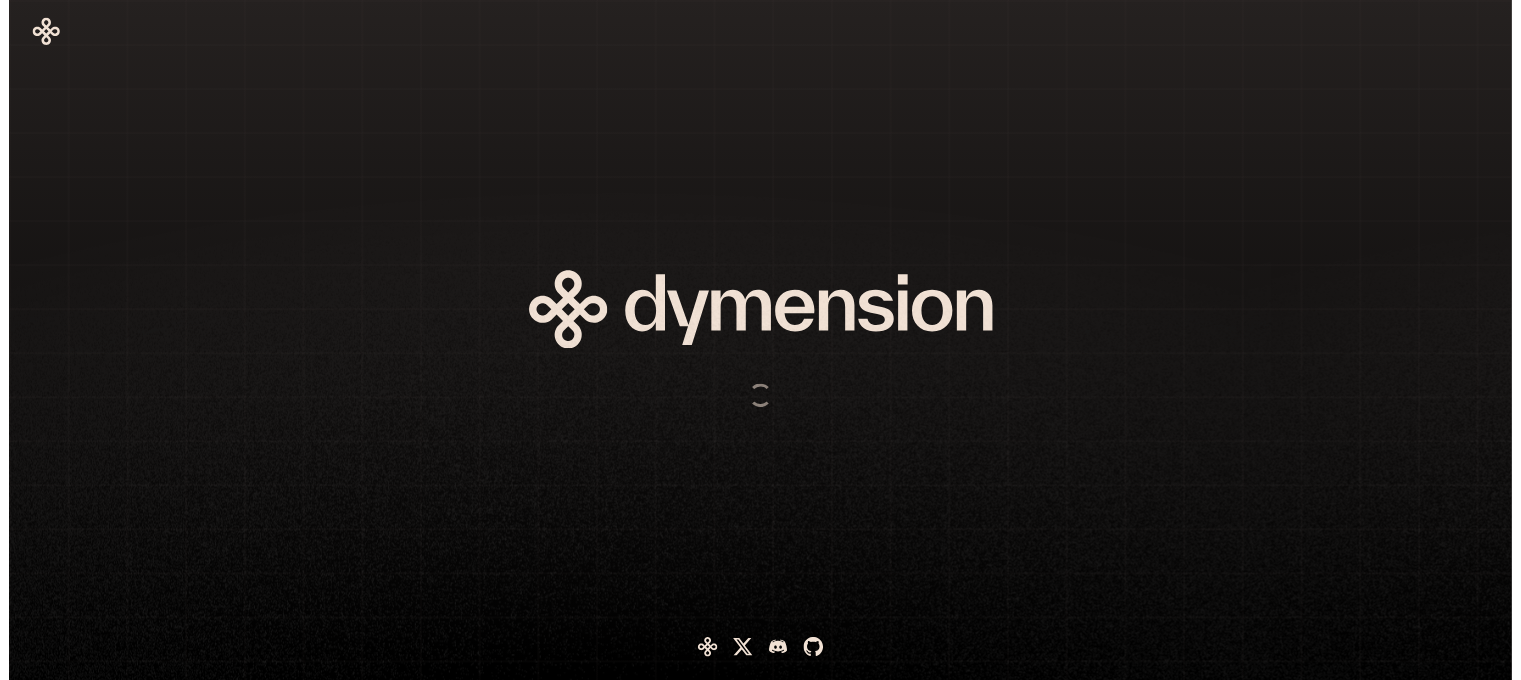 scroll, scrollTop: 0, scrollLeft: 0, axis: both 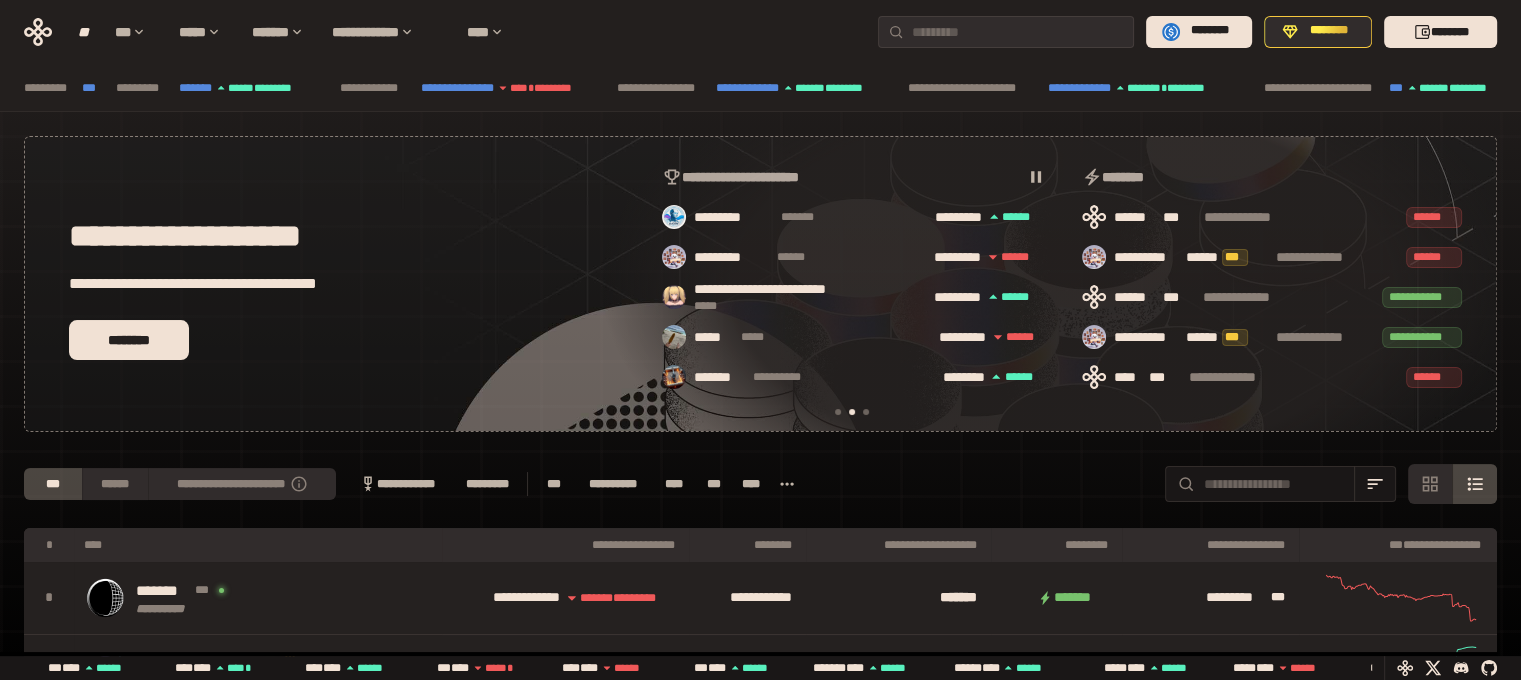 click on "**********" at bounding box center (1079, 88) 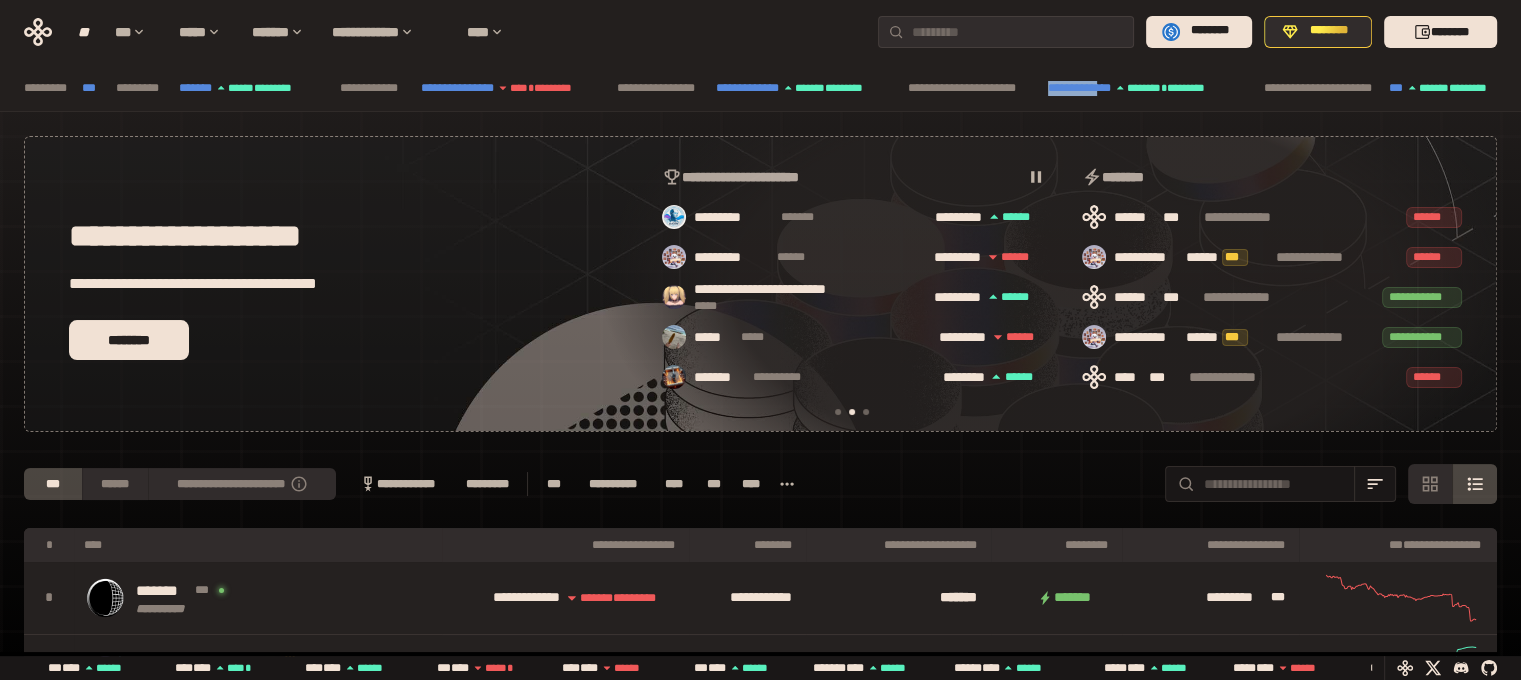 click on "**********" at bounding box center (1079, 88) 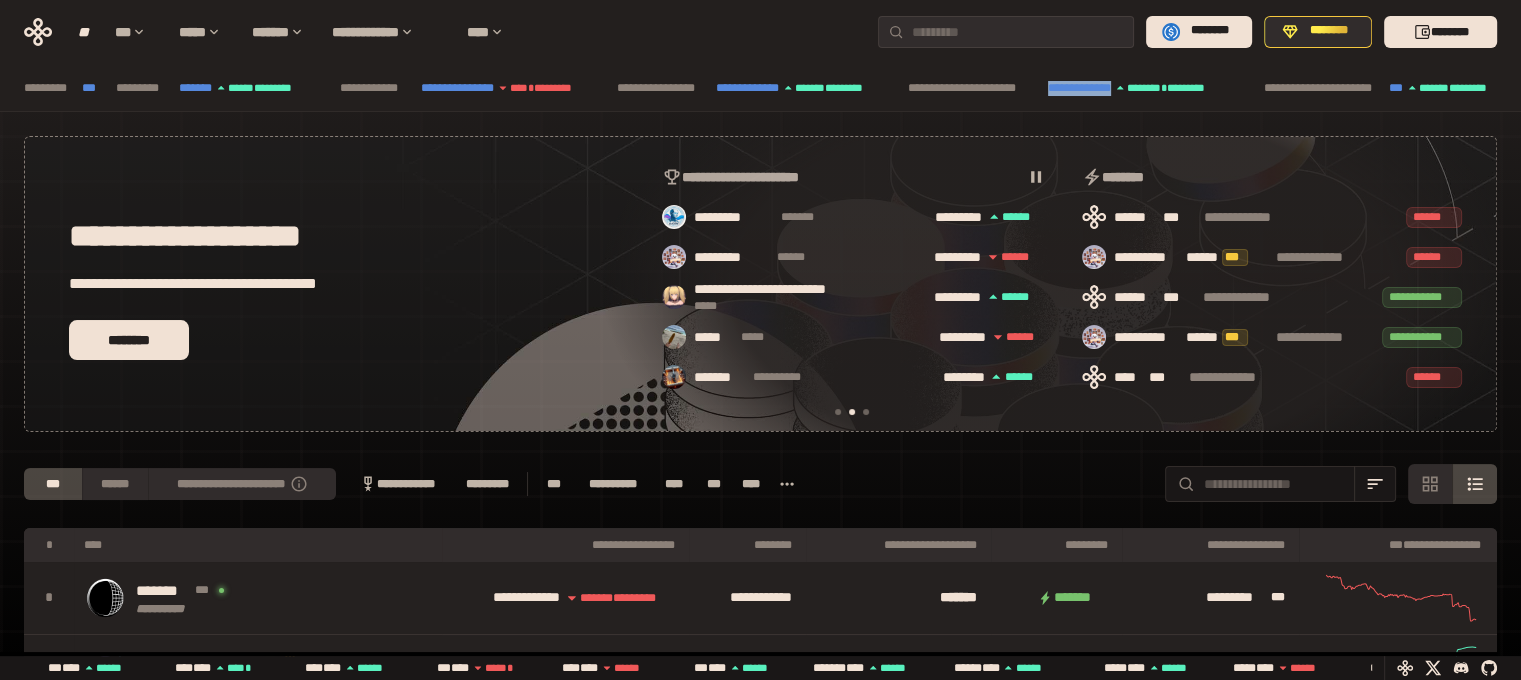 click on "**********" at bounding box center [1079, 88] 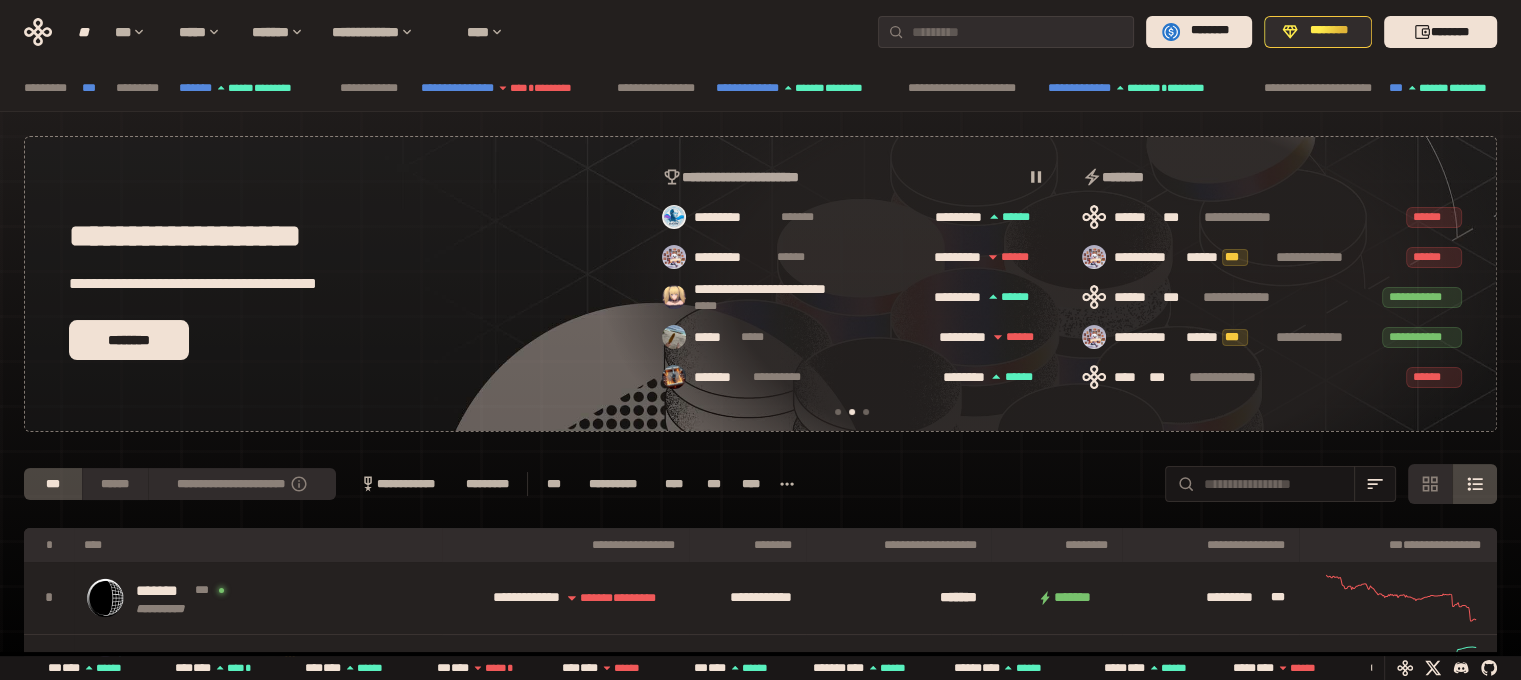 click on "**********" at bounding box center [1318, 88] 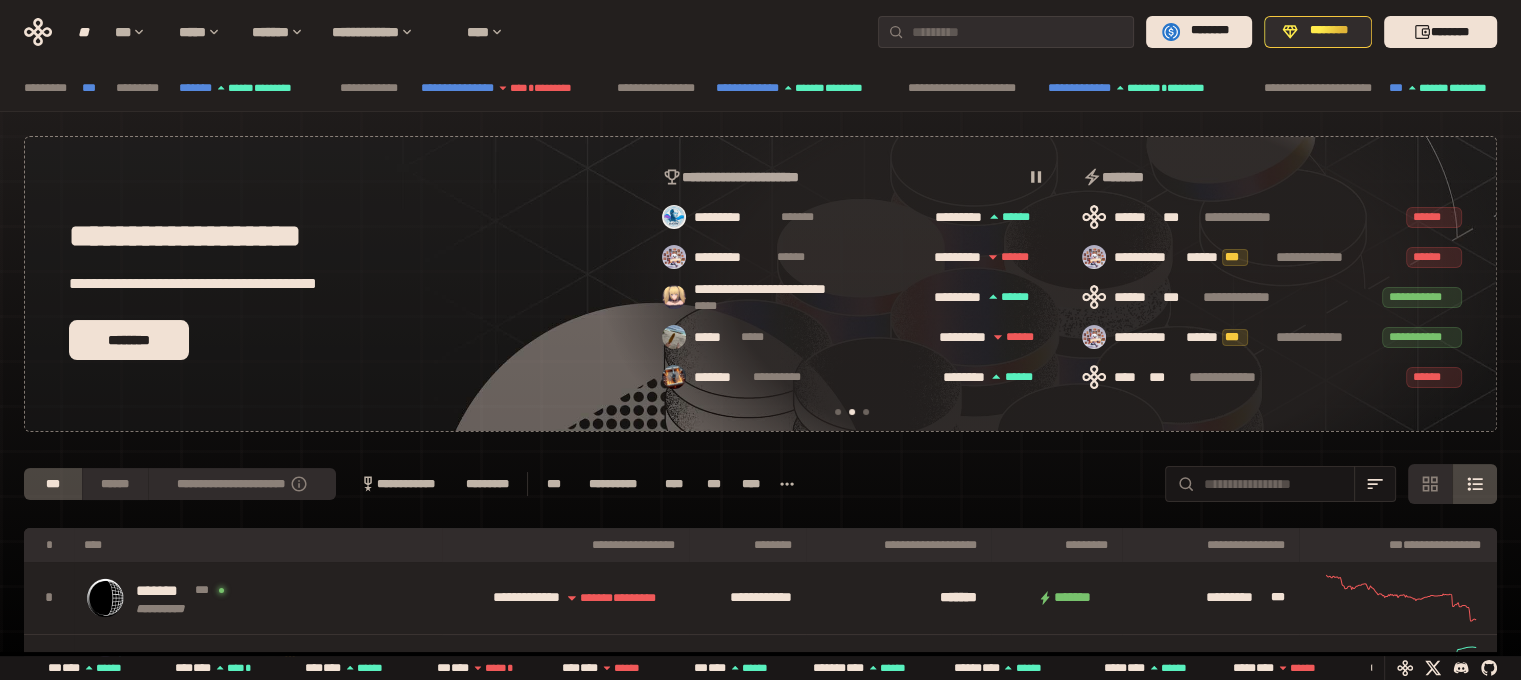 click on "[FIRST] [LAST] [STREET] [CITY] [STATE] [ZIP] [COUNTRY] [PHONE] [EMAIL] [SSN] [CC] [DL] [DOB] [AGE] [TIME]" at bounding box center (760, 683) 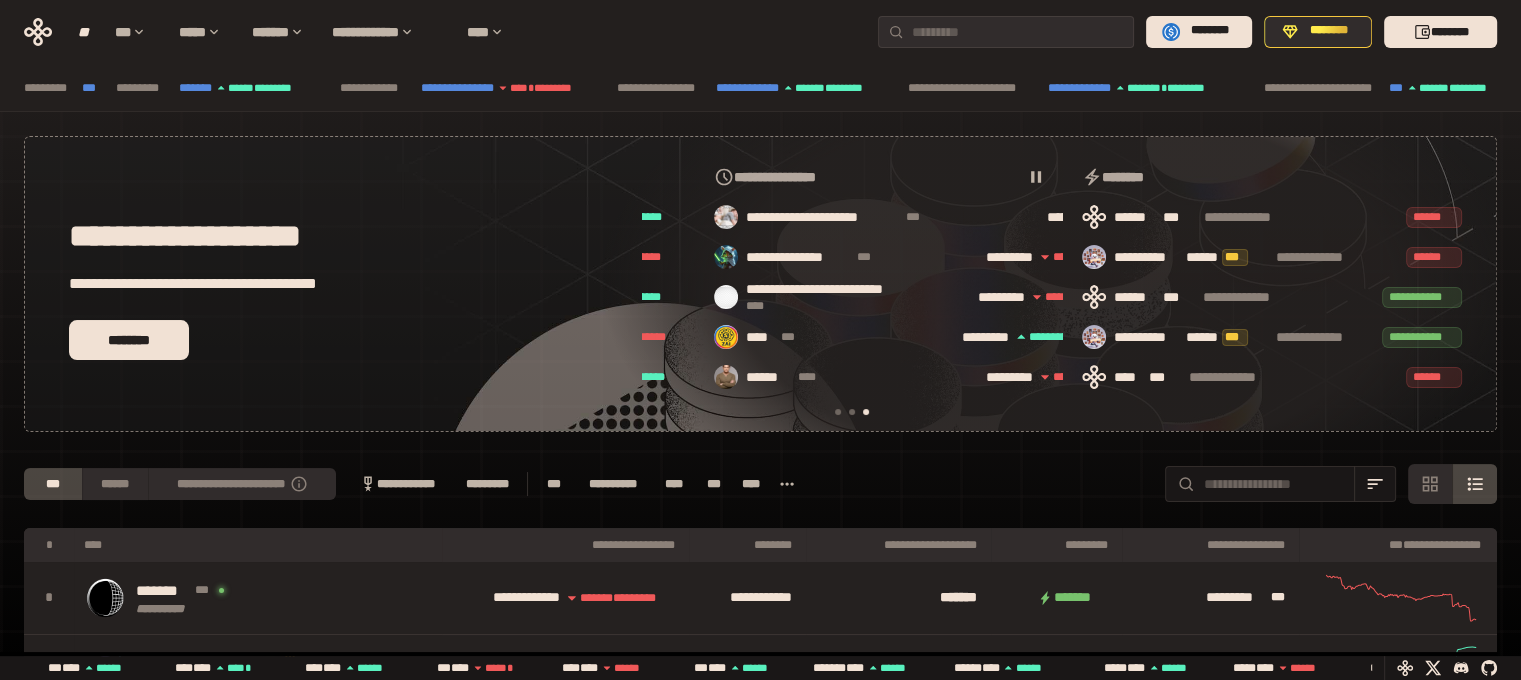 scroll, scrollTop: 0, scrollLeft: 856, axis: horizontal 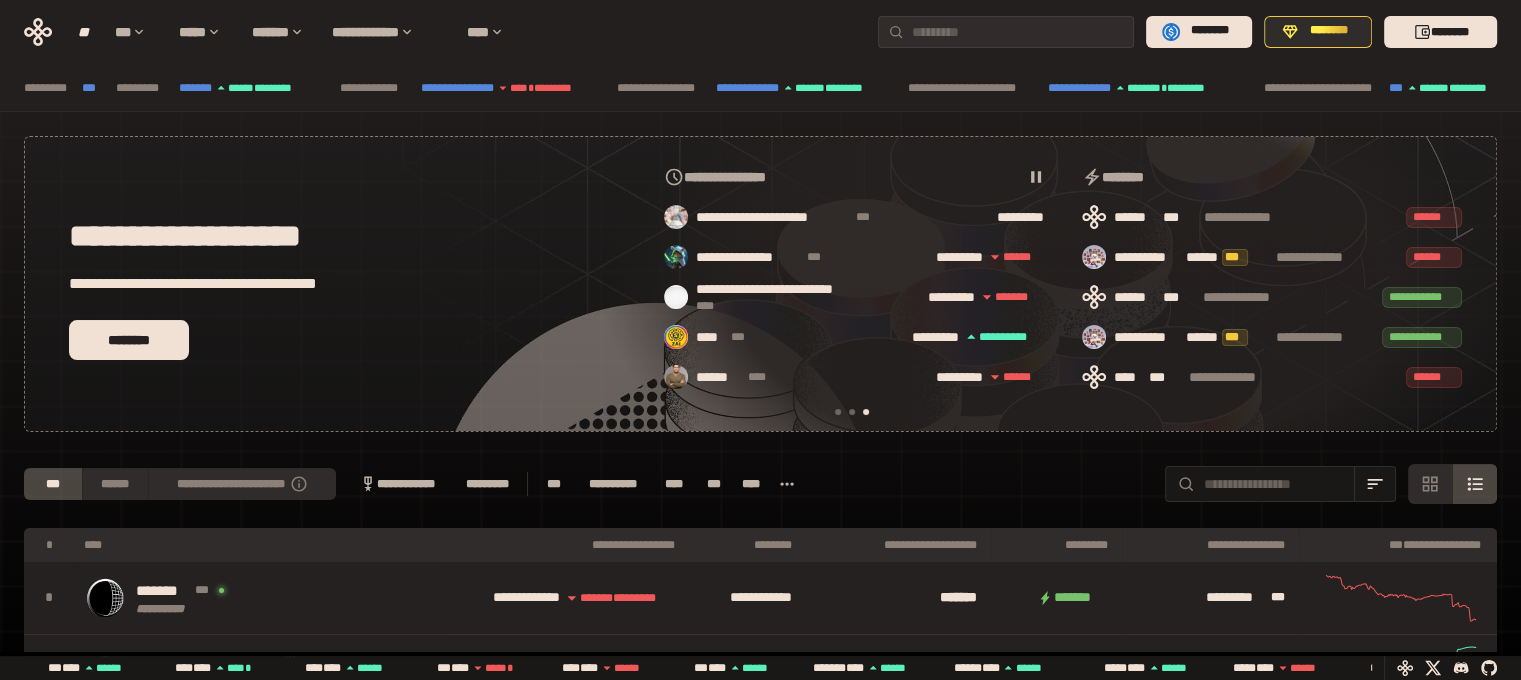 click on "*****" at bounding box center (1438, 87) 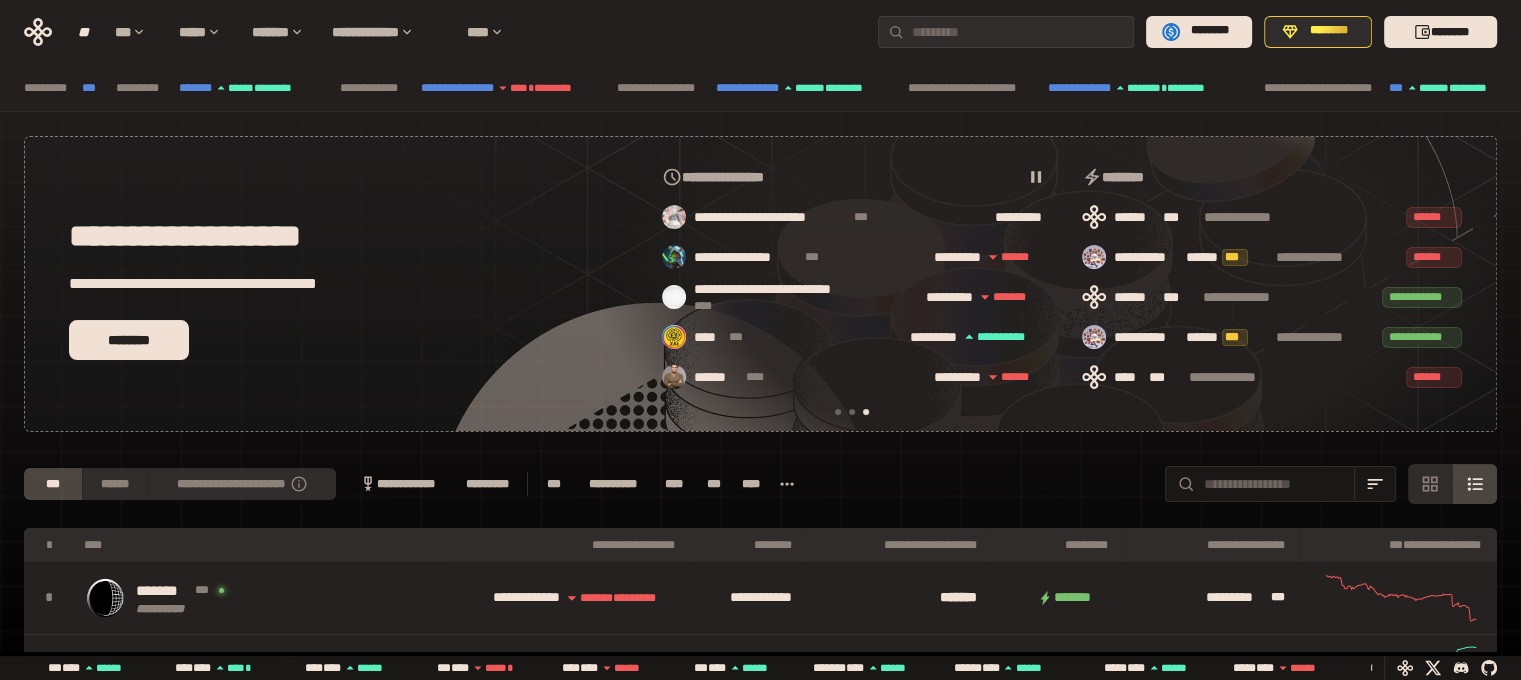 click on "***" at bounding box center (1396, 88) 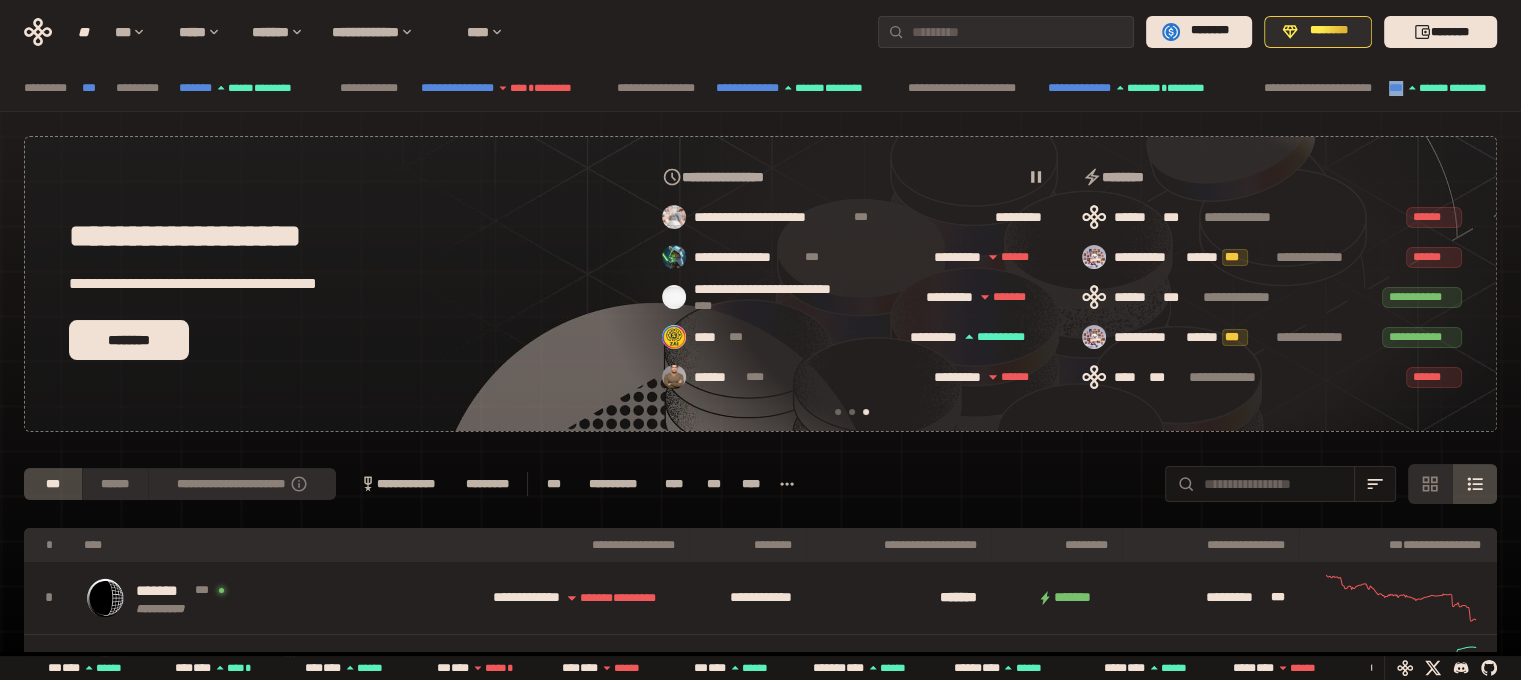 click on "[FIRST] [LAST] [PHONE]" at bounding box center [1392, 88] 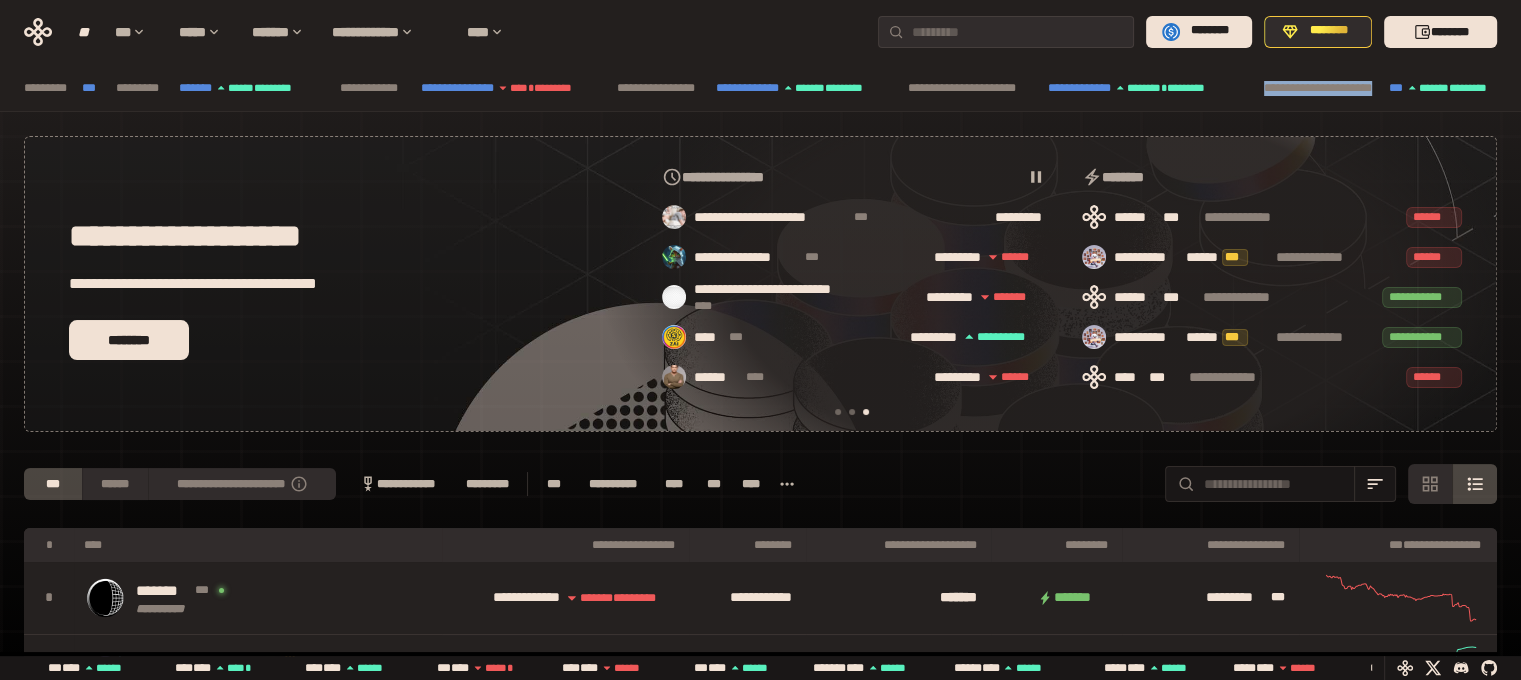 click on "**********" at bounding box center [1318, 88] 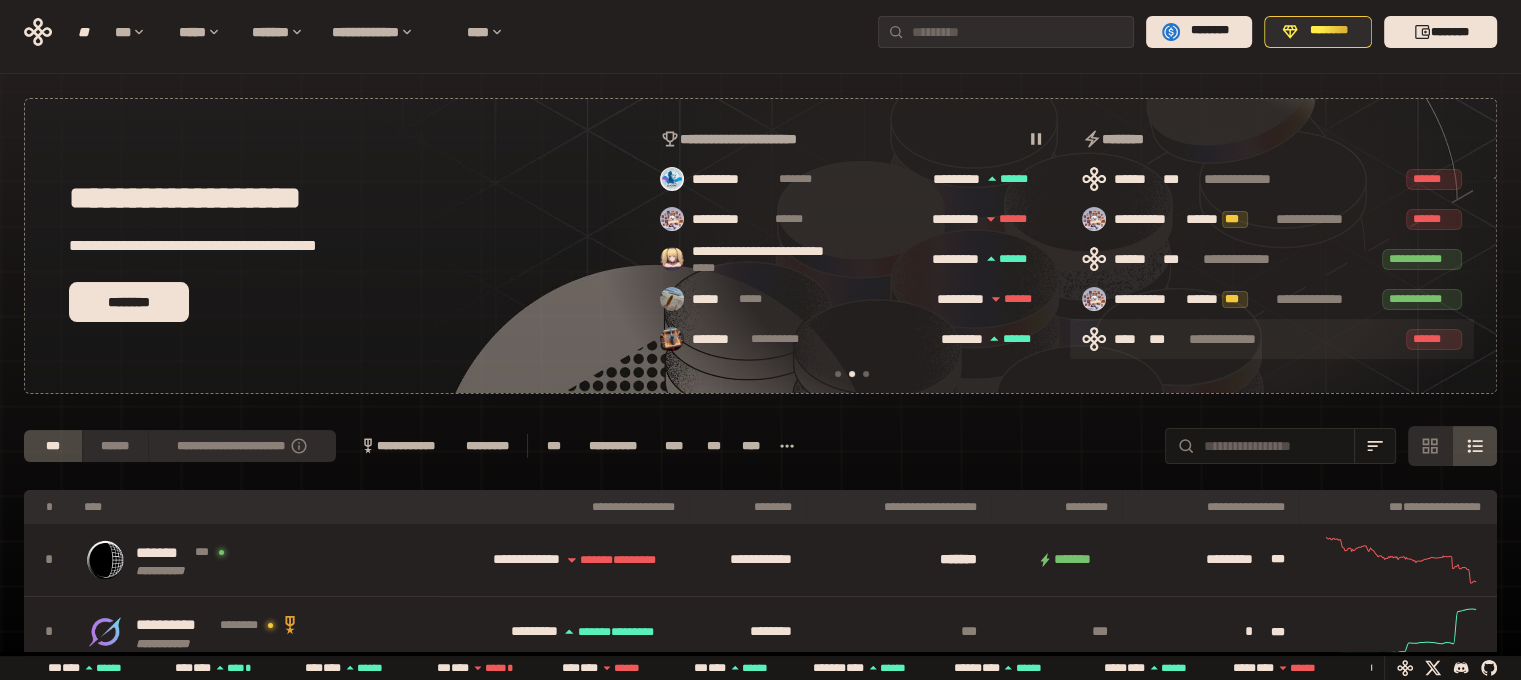 scroll, scrollTop: 0, scrollLeft: 436, axis: horizontal 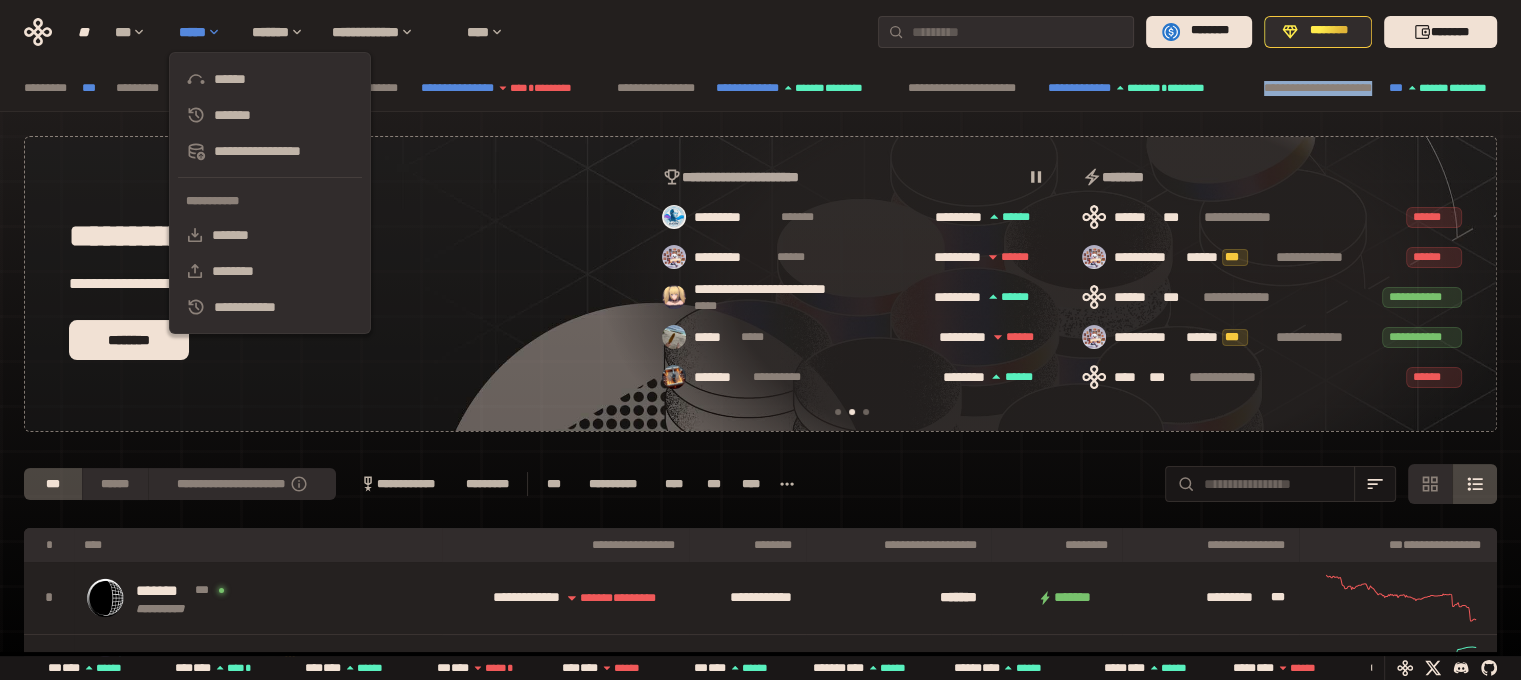 click on "*****" at bounding box center [205, 32] 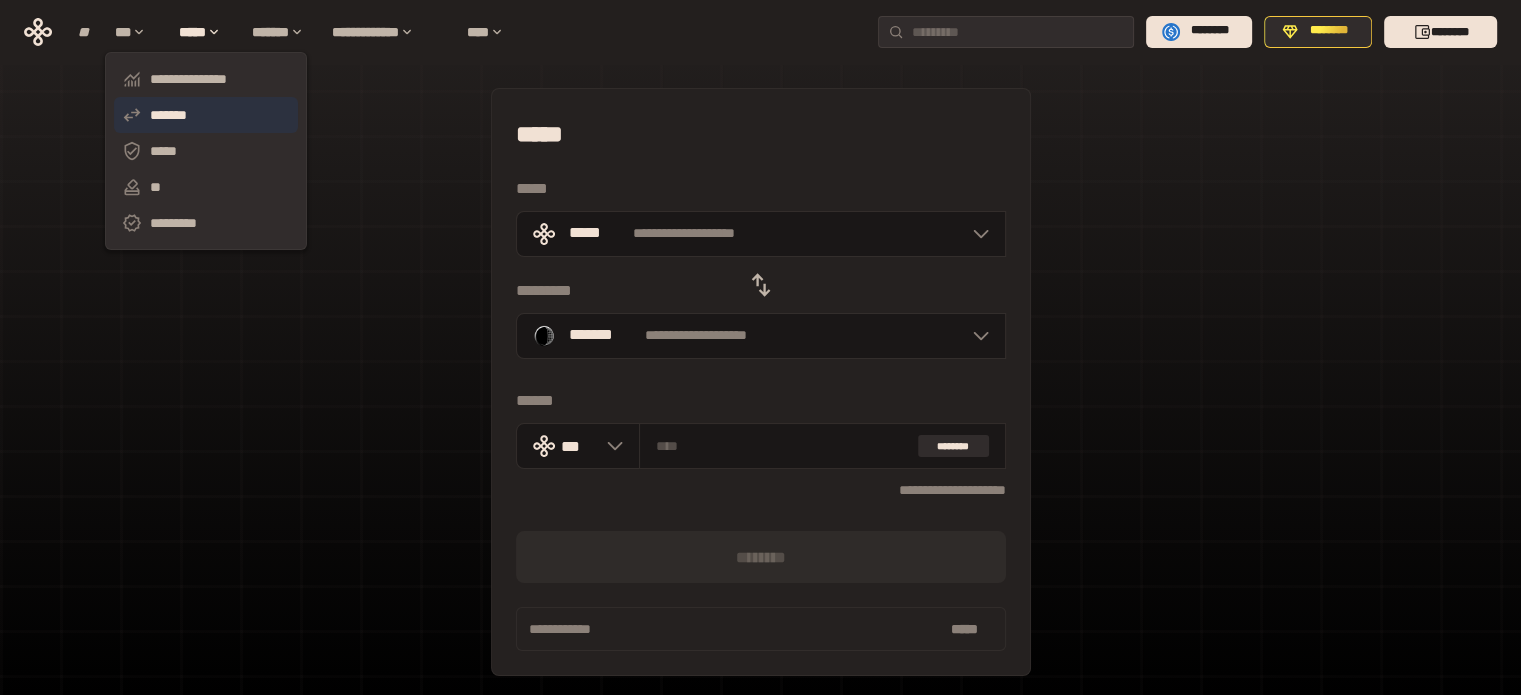click on "*******" at bounding box center (206, 115) 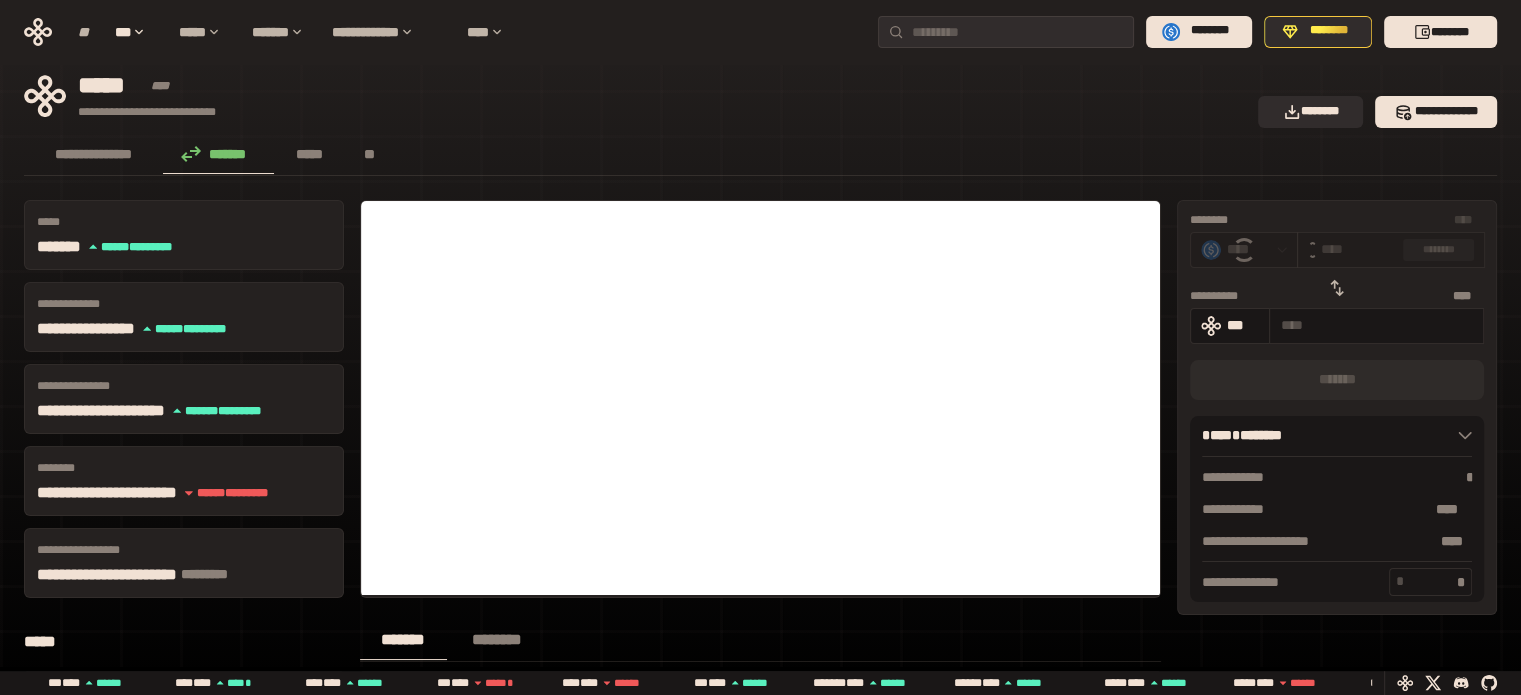 click on "**********" at bounding box center [107, 492] 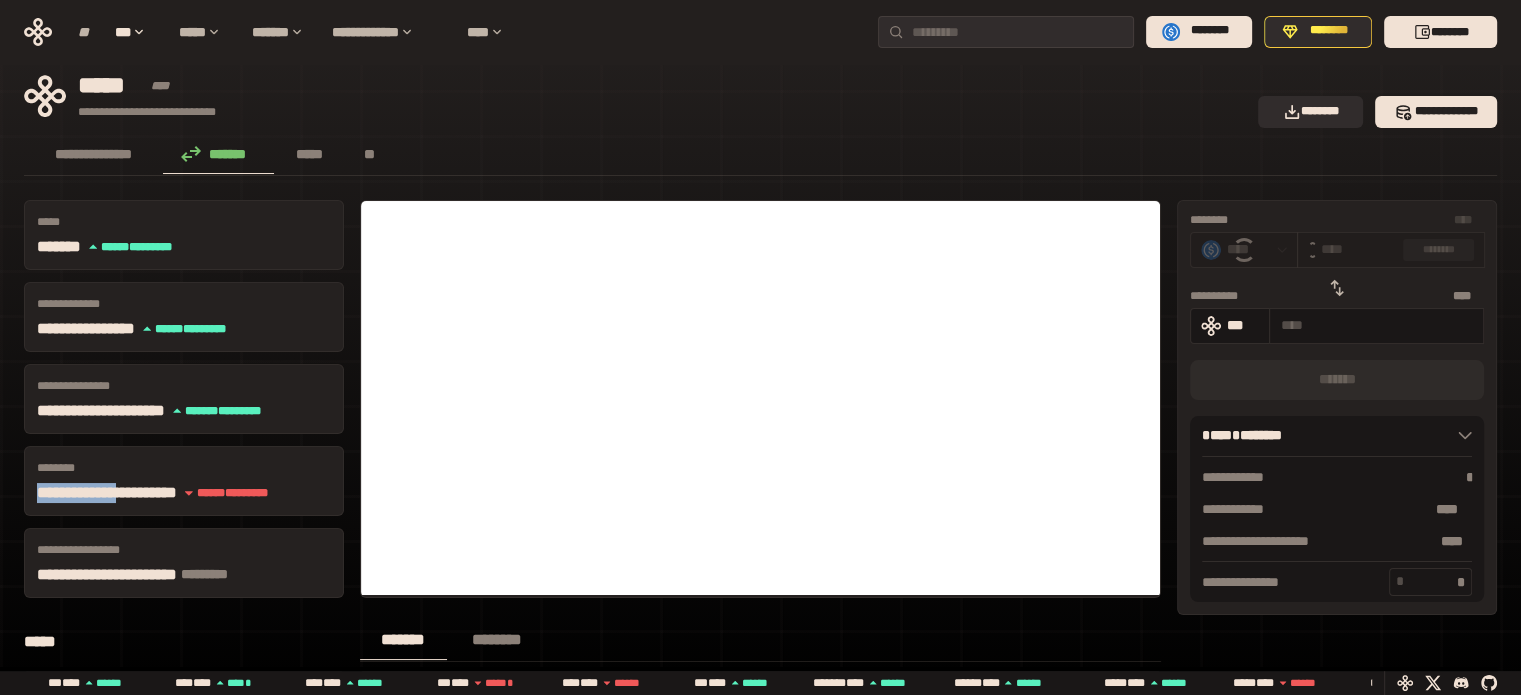 click on "**********" at bounding box center [107, 492] 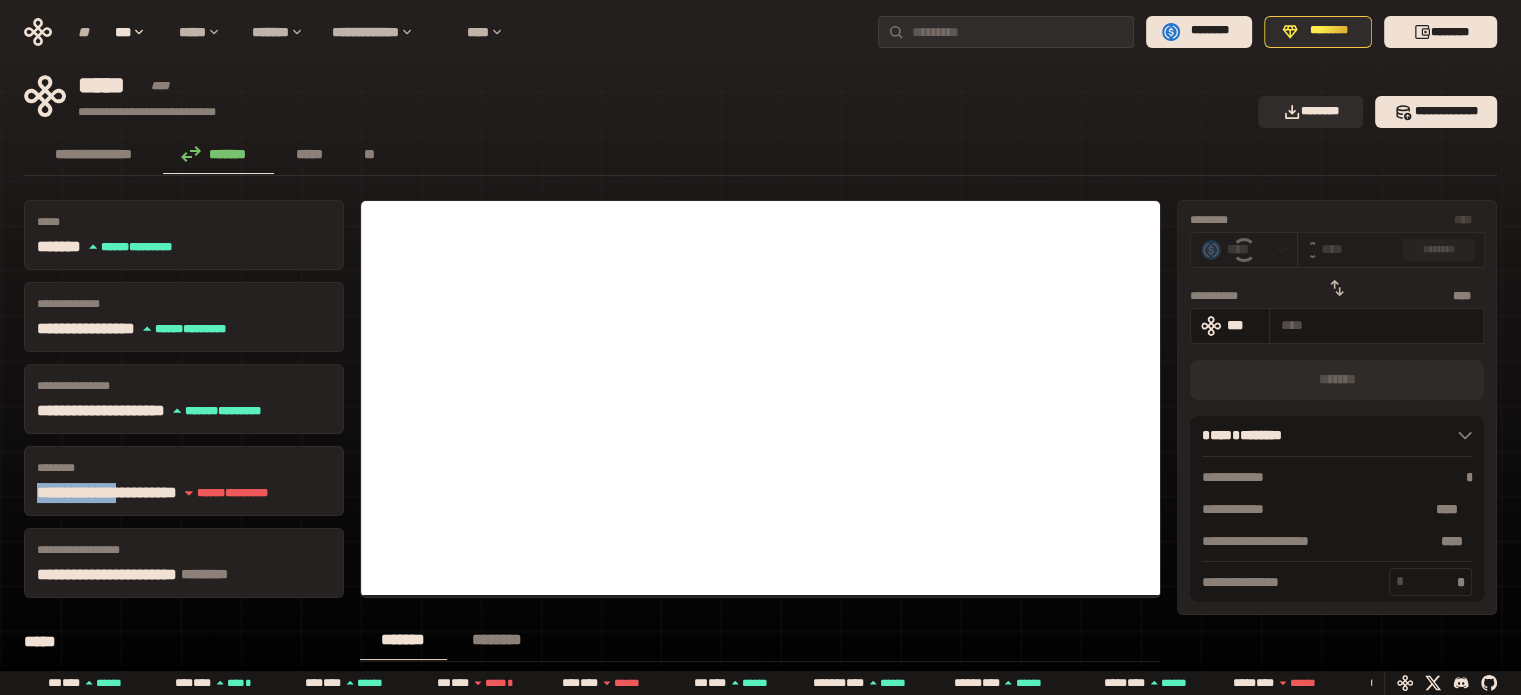 click on "**********" at bounding box center (107, 492) 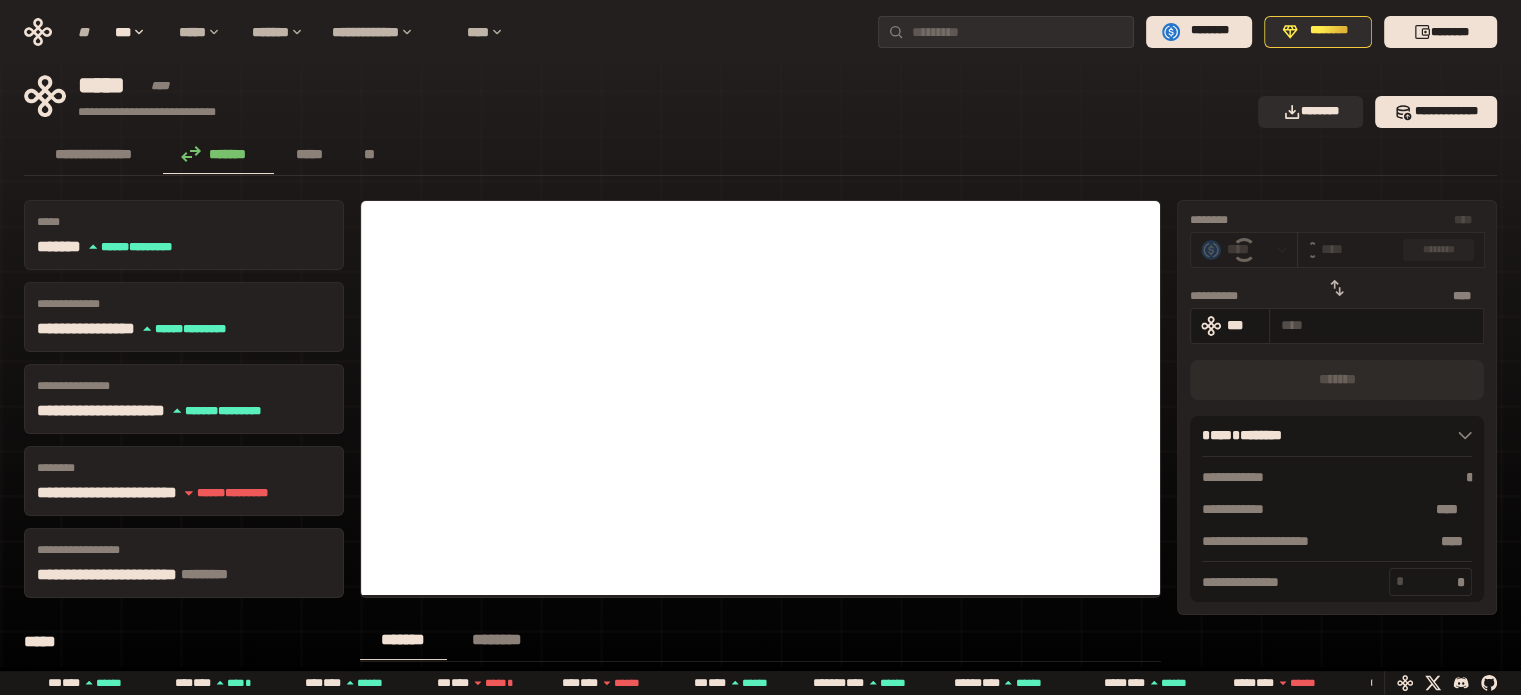 click on "*********" at bounding box center [246, 493] 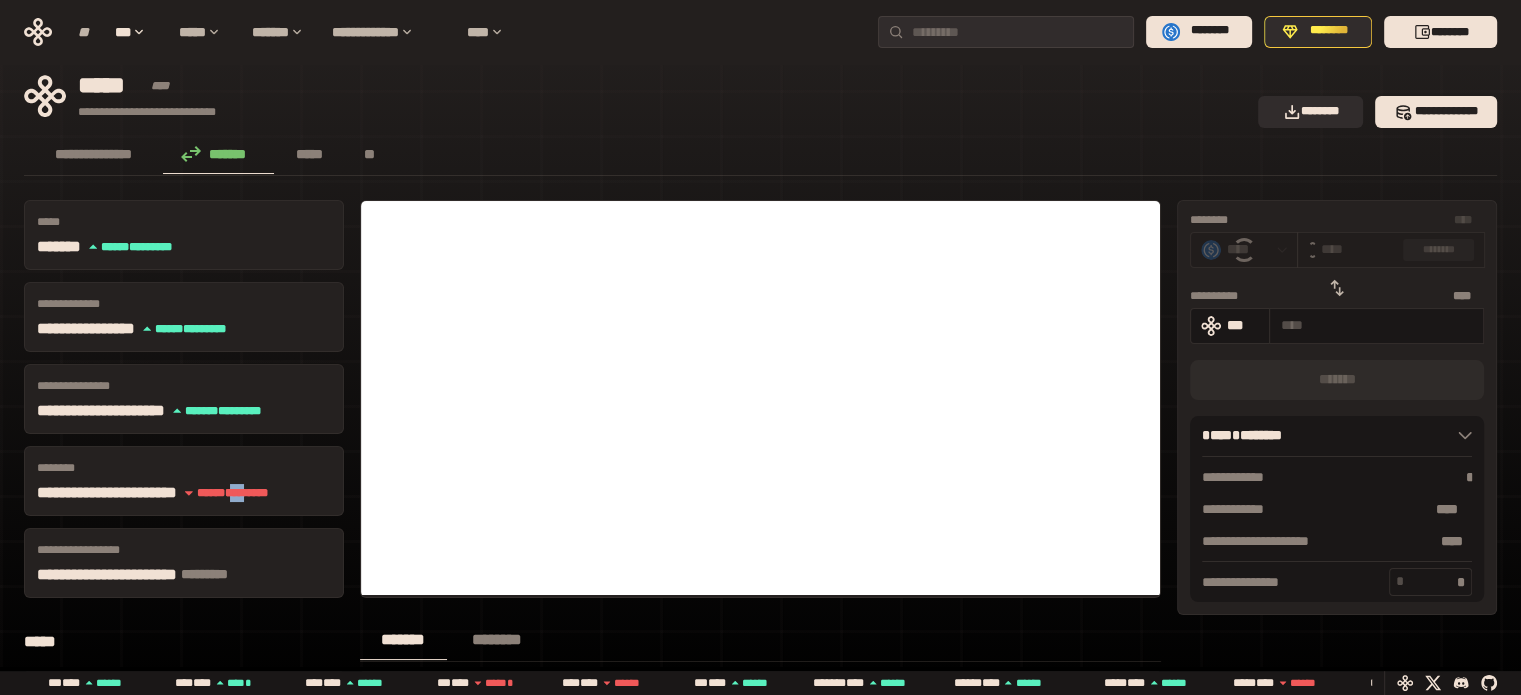 click on "*********" at bounding box center (246, 493) 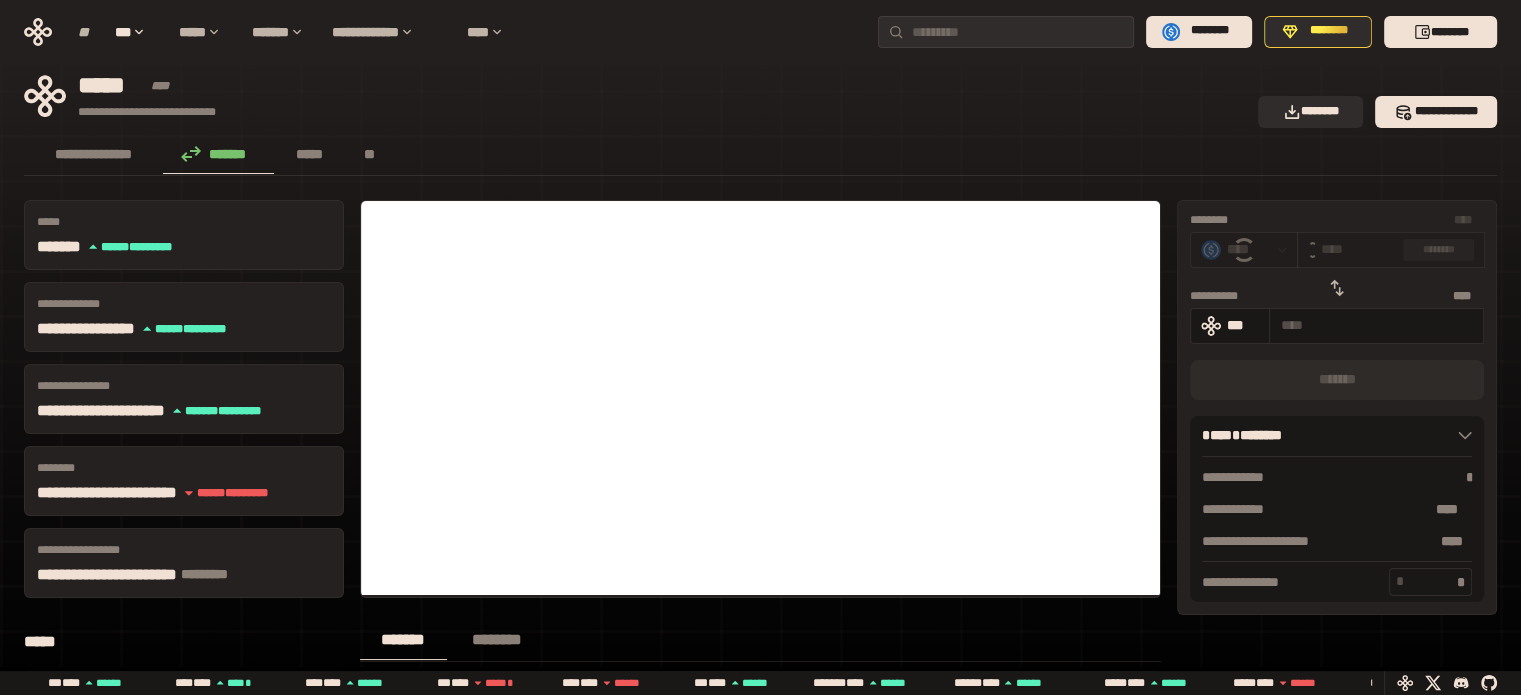 click on "**********" at bounding box center [184, 550] 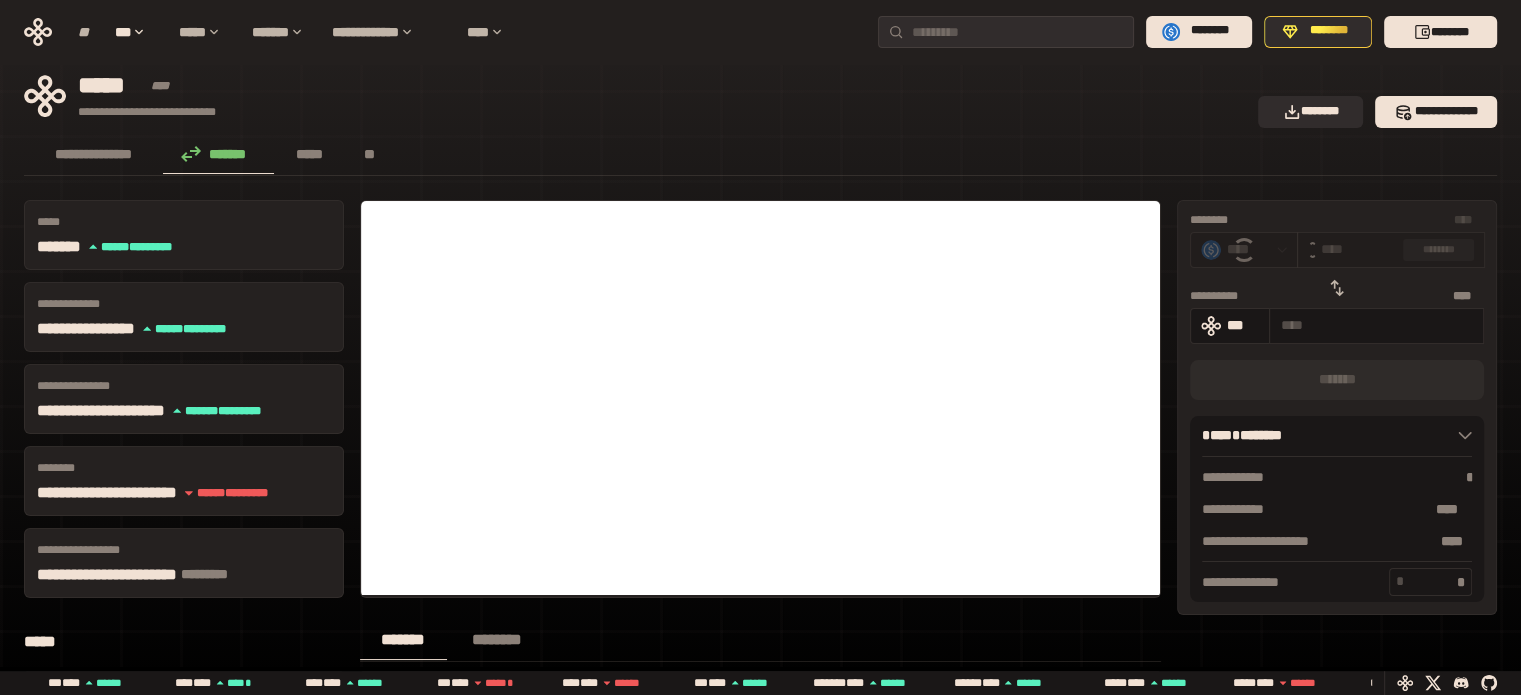 click on "**********" at bounding box center (184, 550) 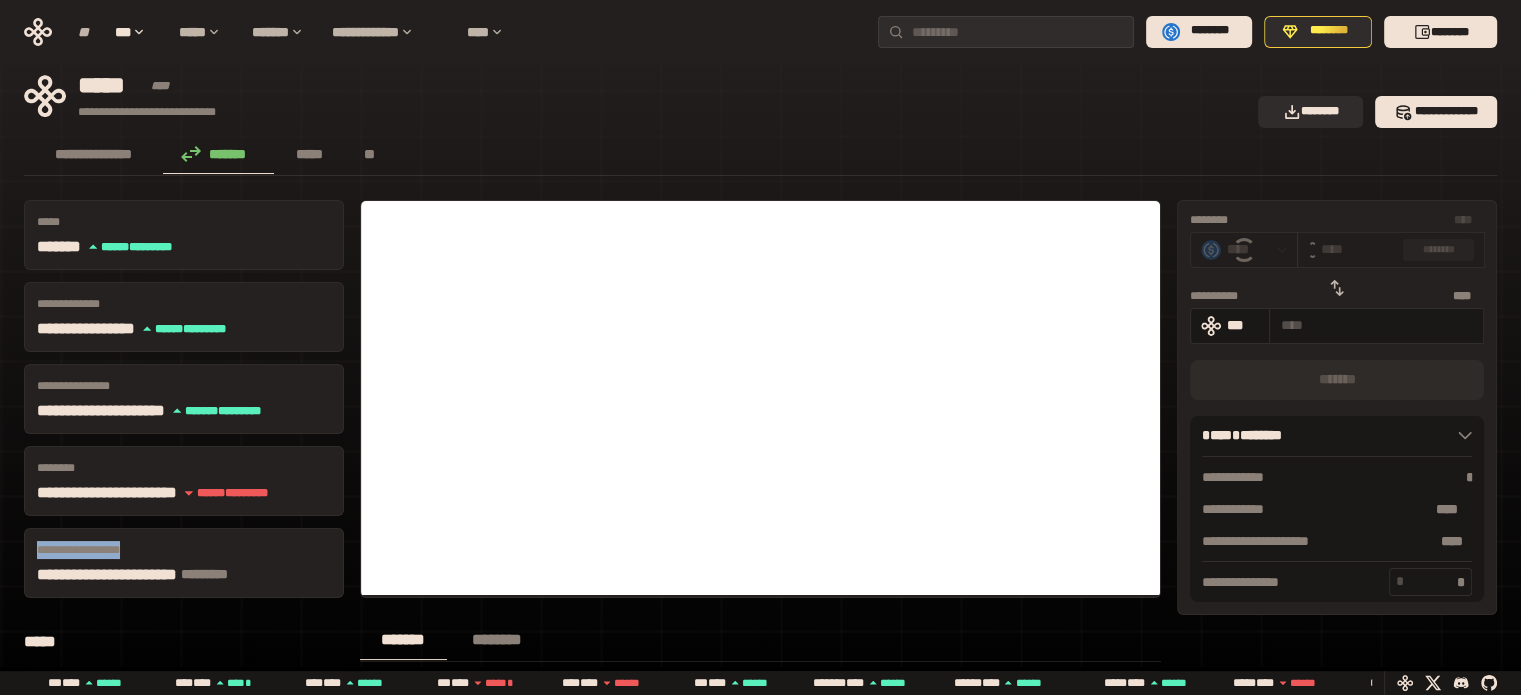 click on "**********" at bounding box center (184, 550) 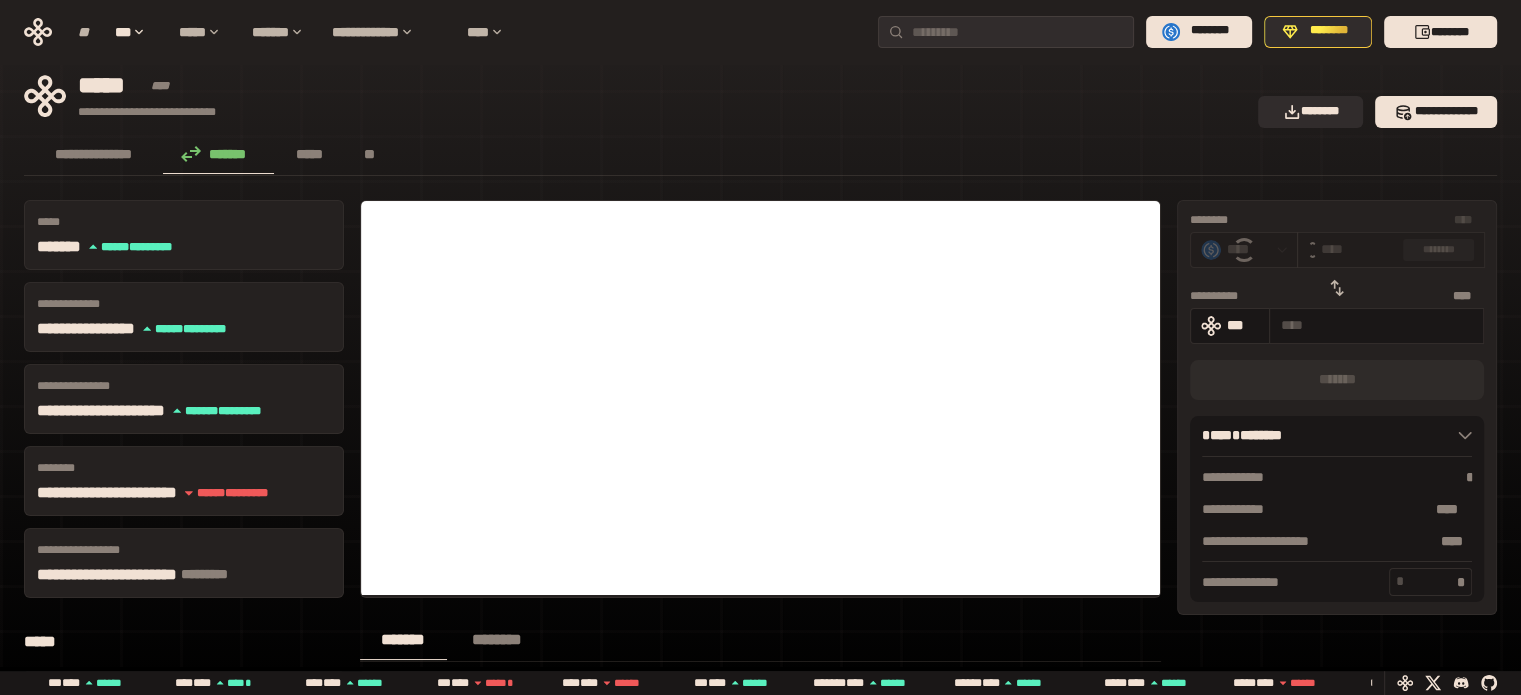 click on "****" at bounding box center [215, 493] 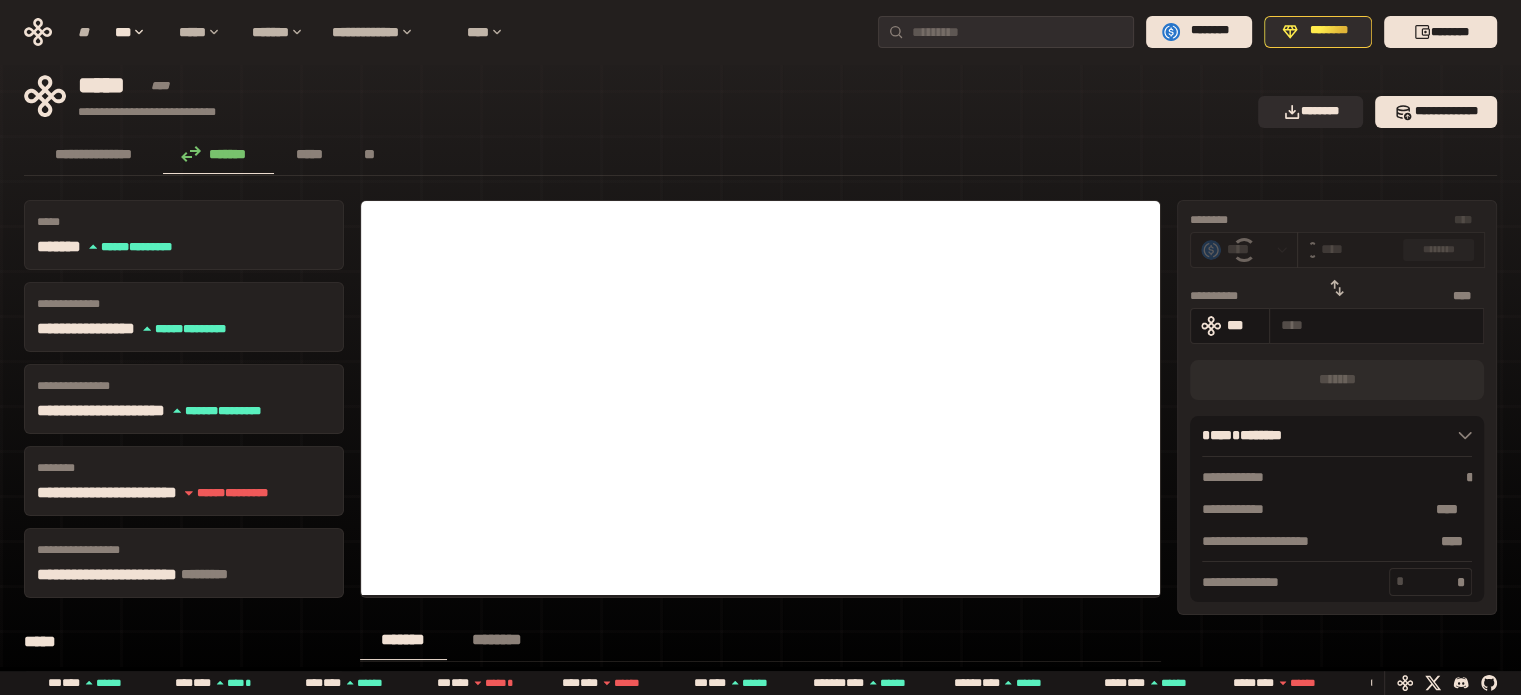 click on "[FIRST] [LAST] [STREET] [CITY] [STATE]" at bounding box center [184, 563] 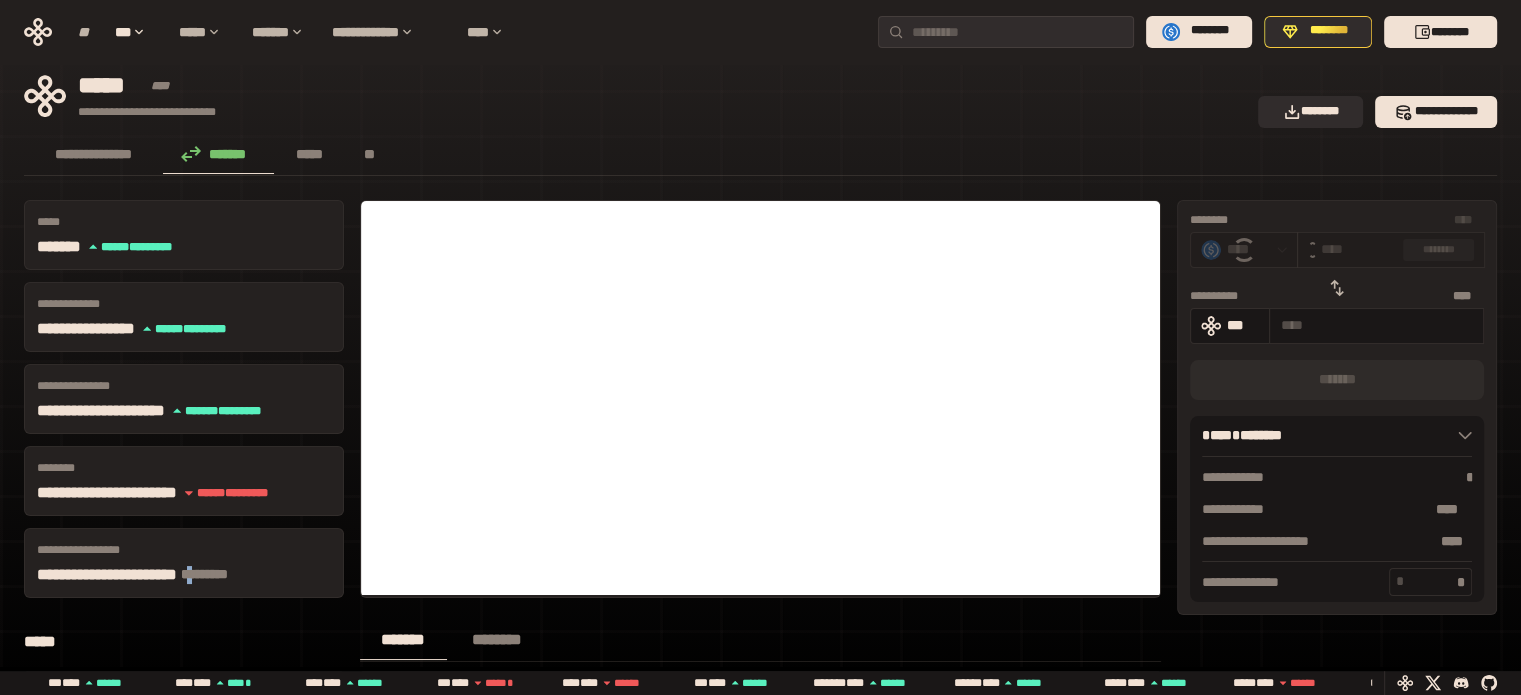 click on "[FIRST] [LAST] [STREET] [CITY] [STATE]" at bounding box center [184, 563] 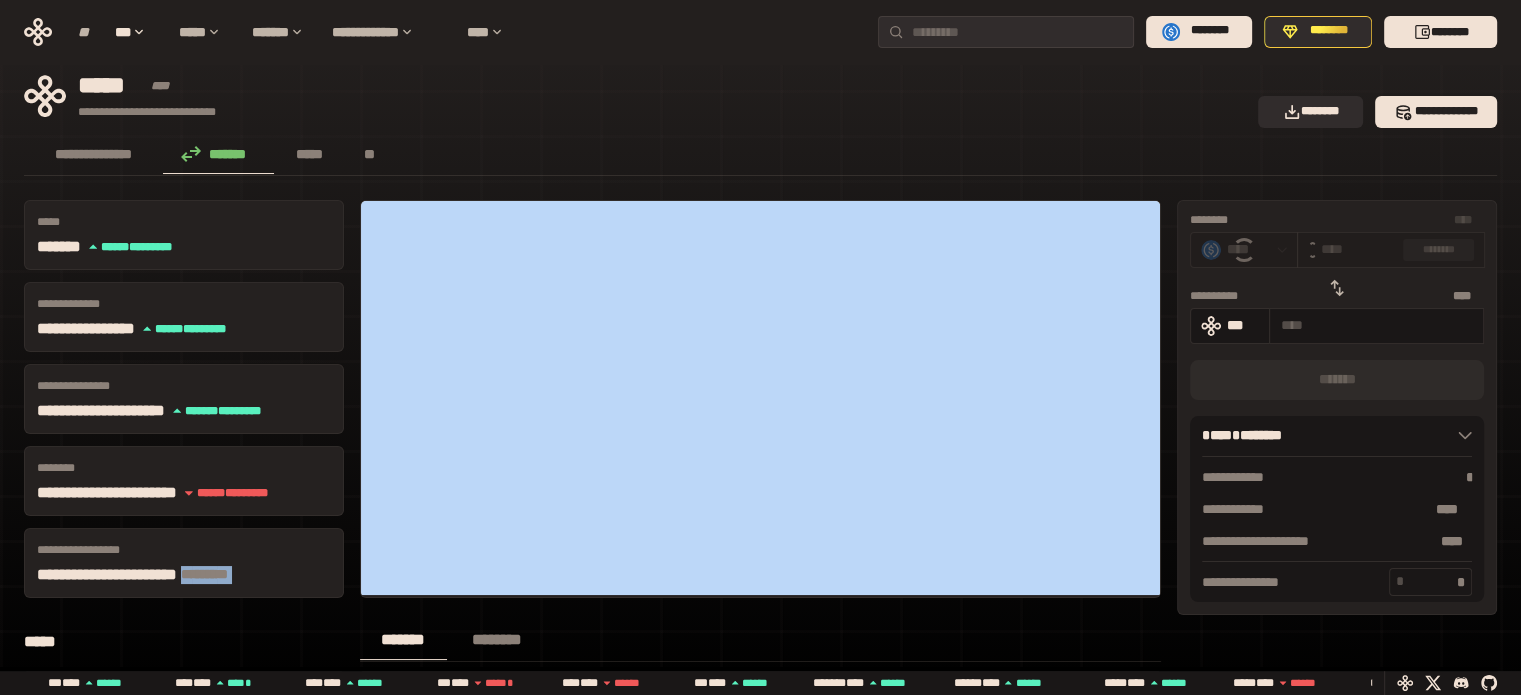 click on "[FIRST] [LAST] [STREET] [CITY] [STATE]" at bounding box center [184, 563] 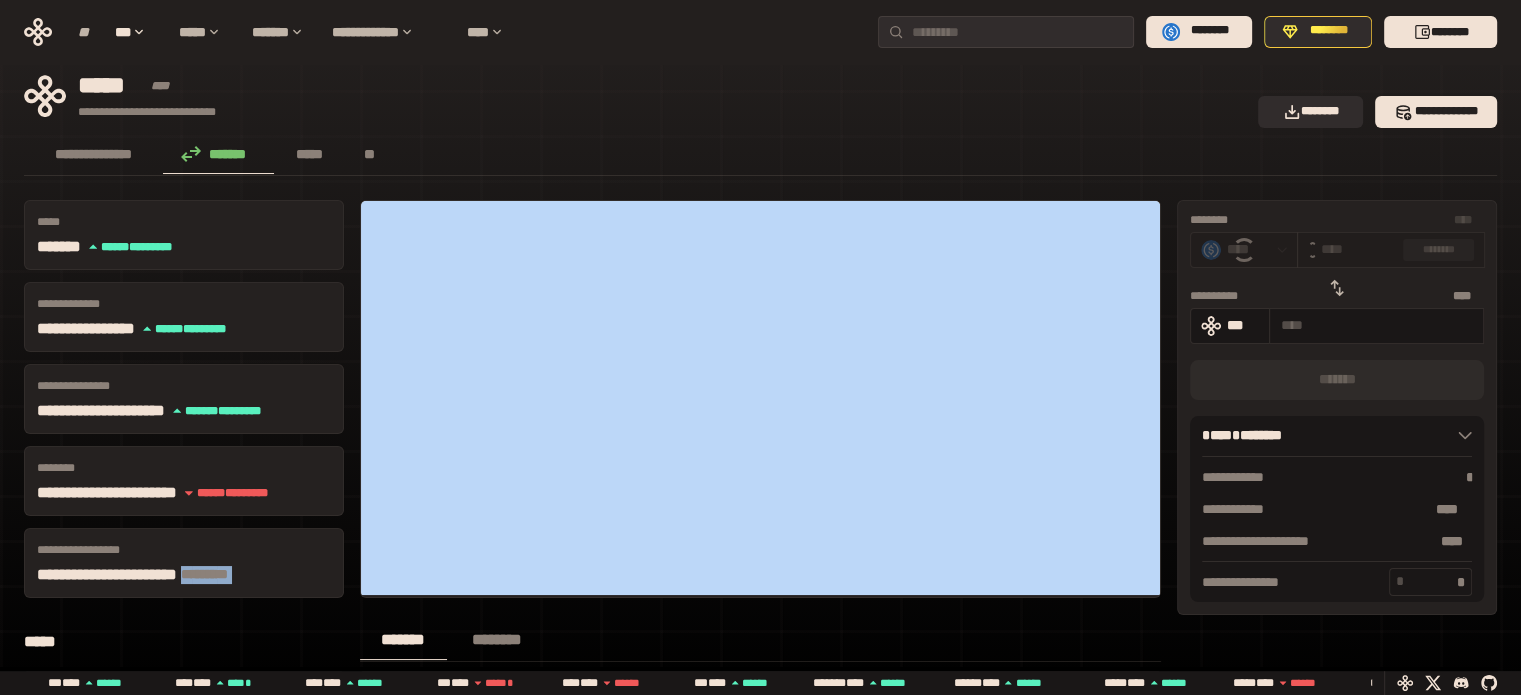 click on "[FIRST] [LAST] [STREET] [CITY] [STATE]" at bounding box center (184, 563) 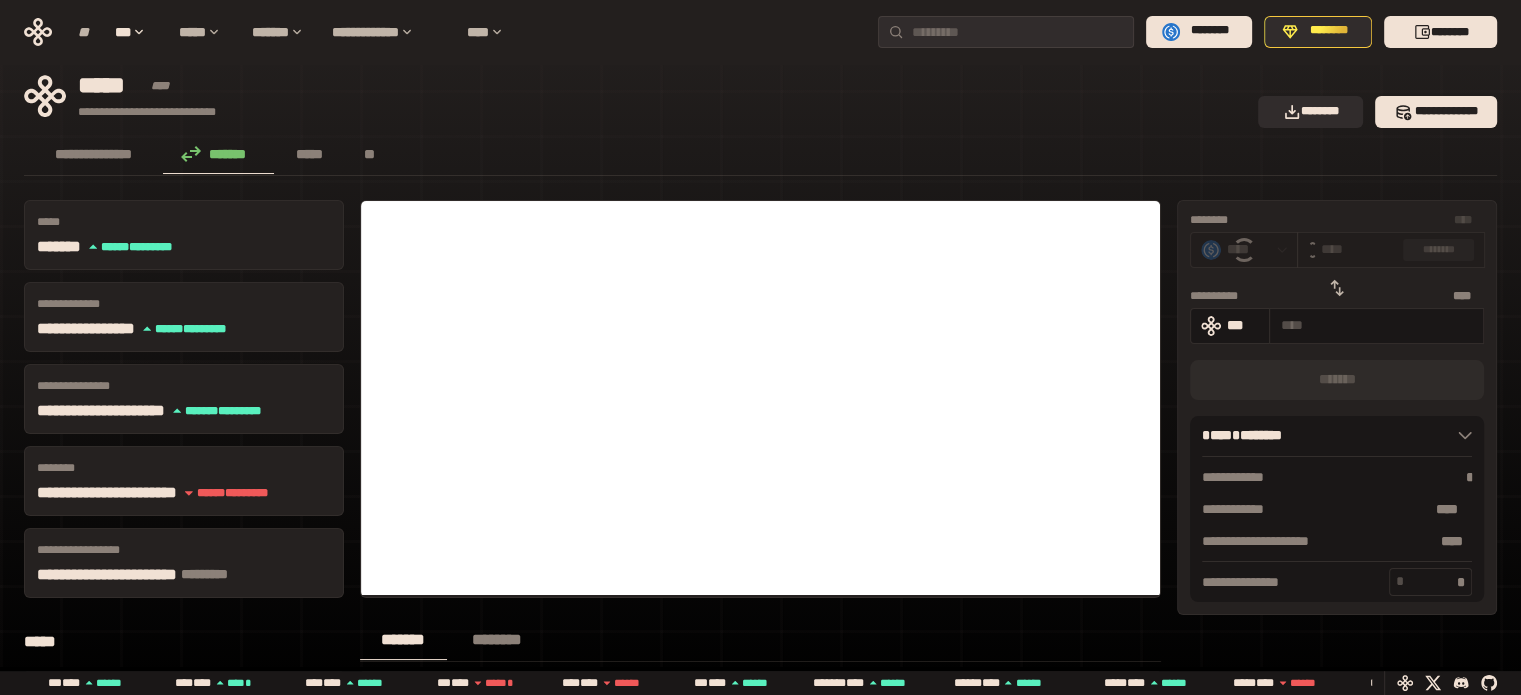 click on "**********" at bounding box center (184, 304) 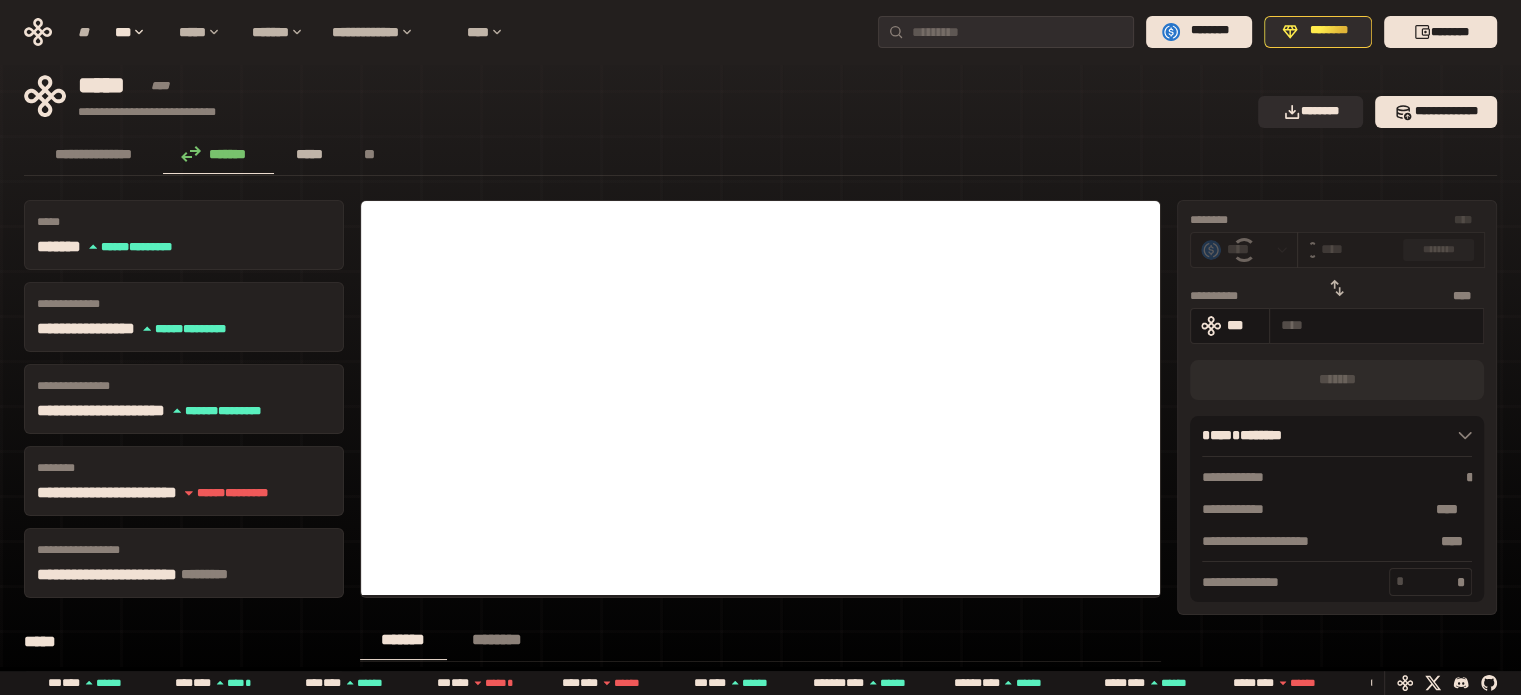 click on "*****" at bounding box center (309, 155) 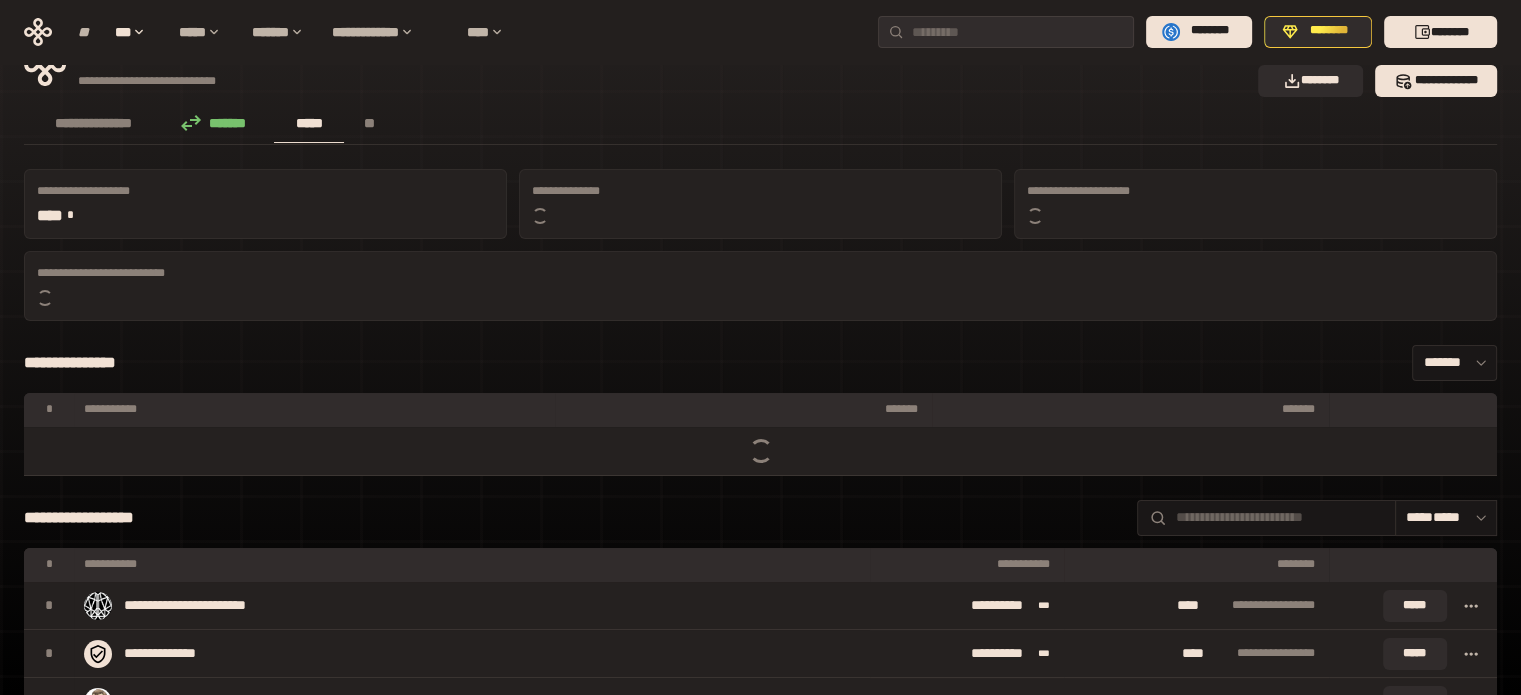 scroll, scrollTop: 24, scrollLeft: 0, axis: vertical 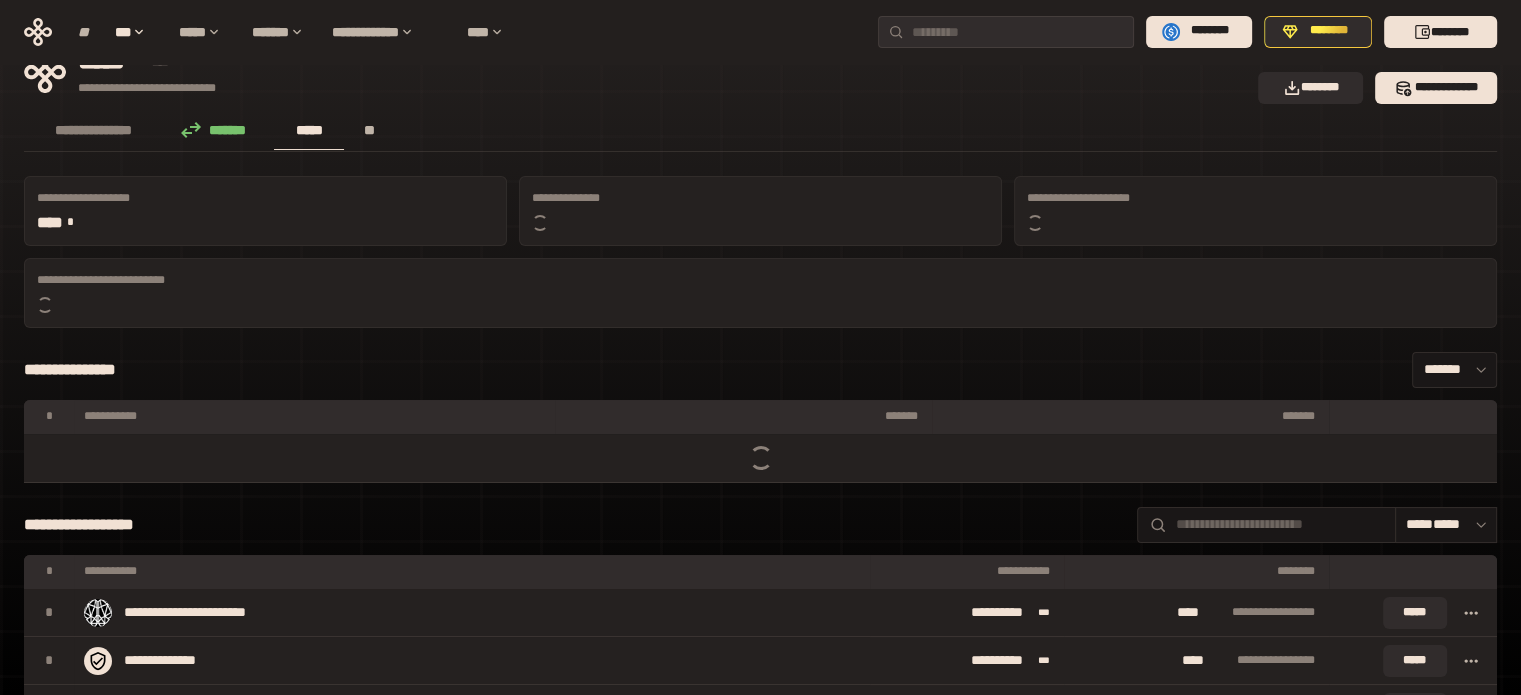 click on "**" at bounding box center (369, 130) 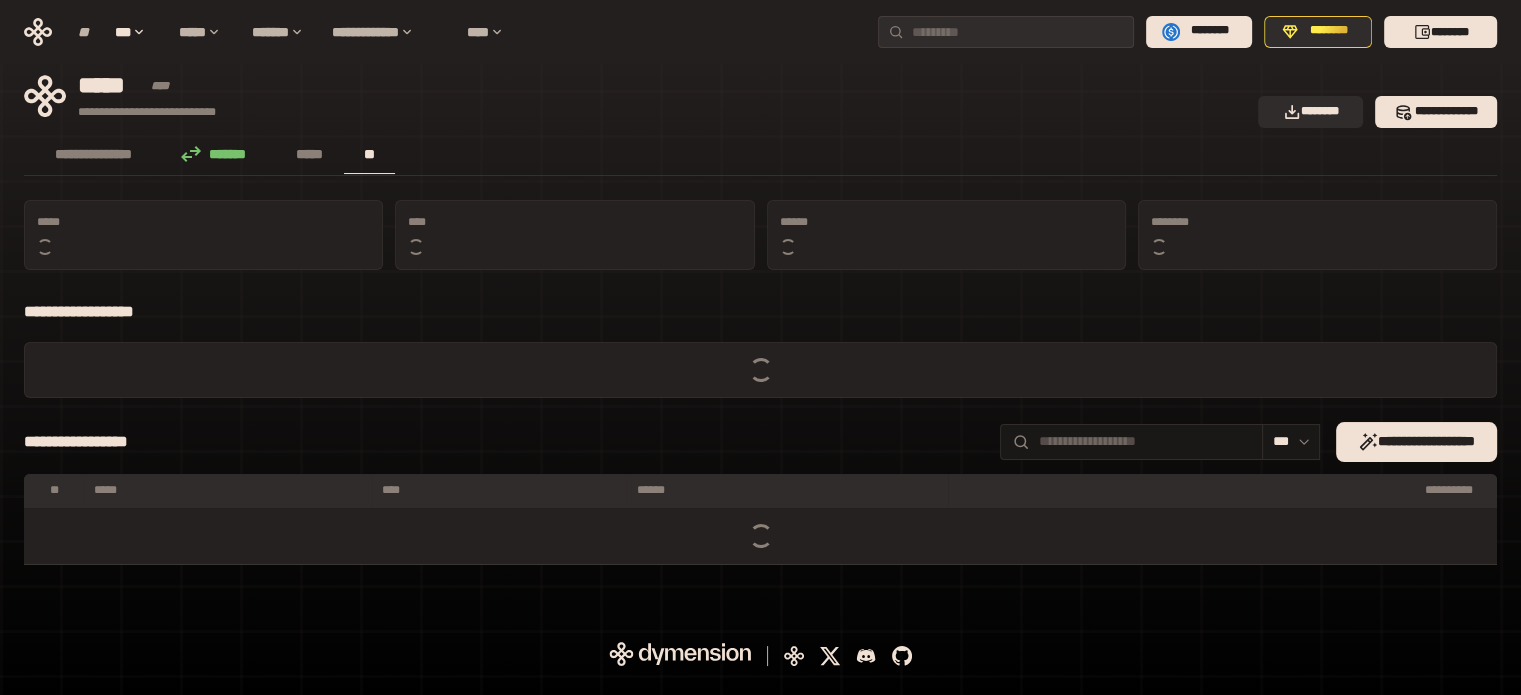 scroll, scrollTop: 0, scrollLeft: 0, axis: both 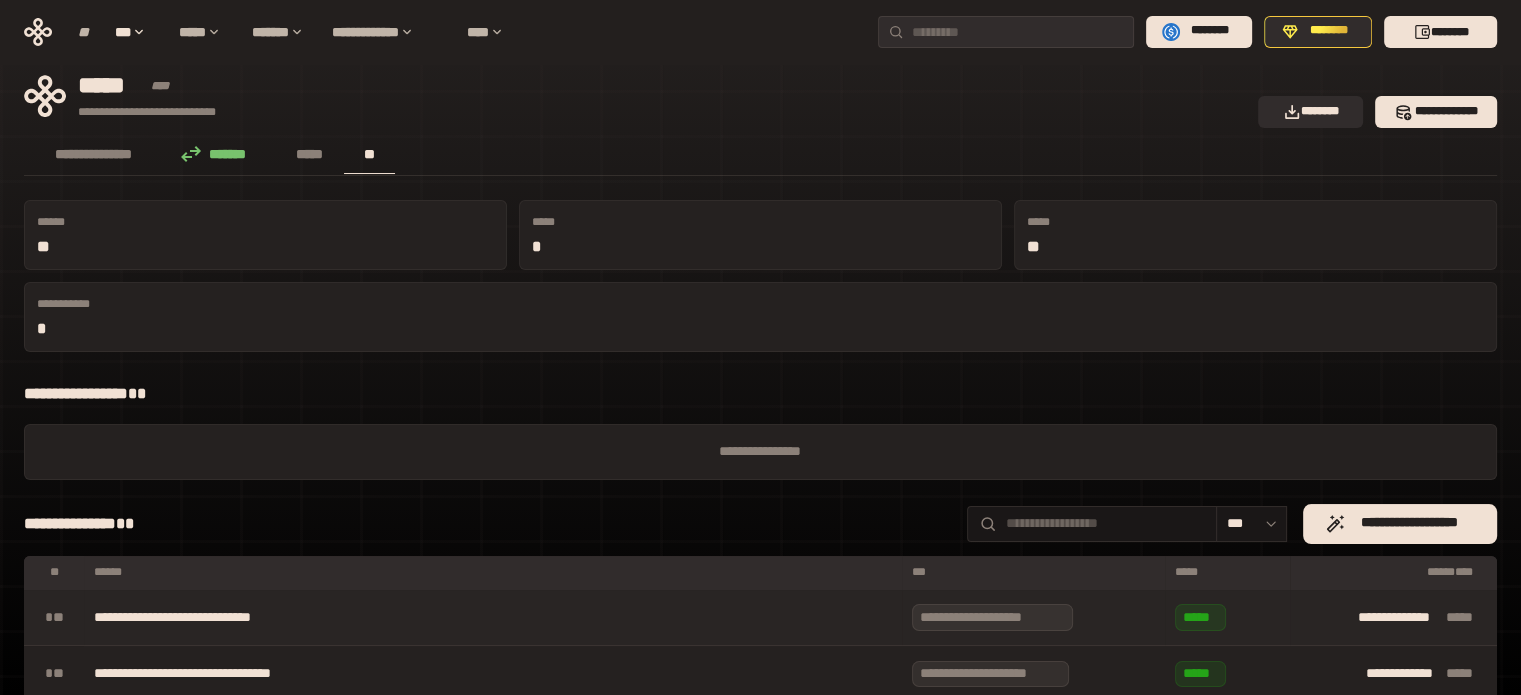 click on "**********" at bounding box center [971, 617] 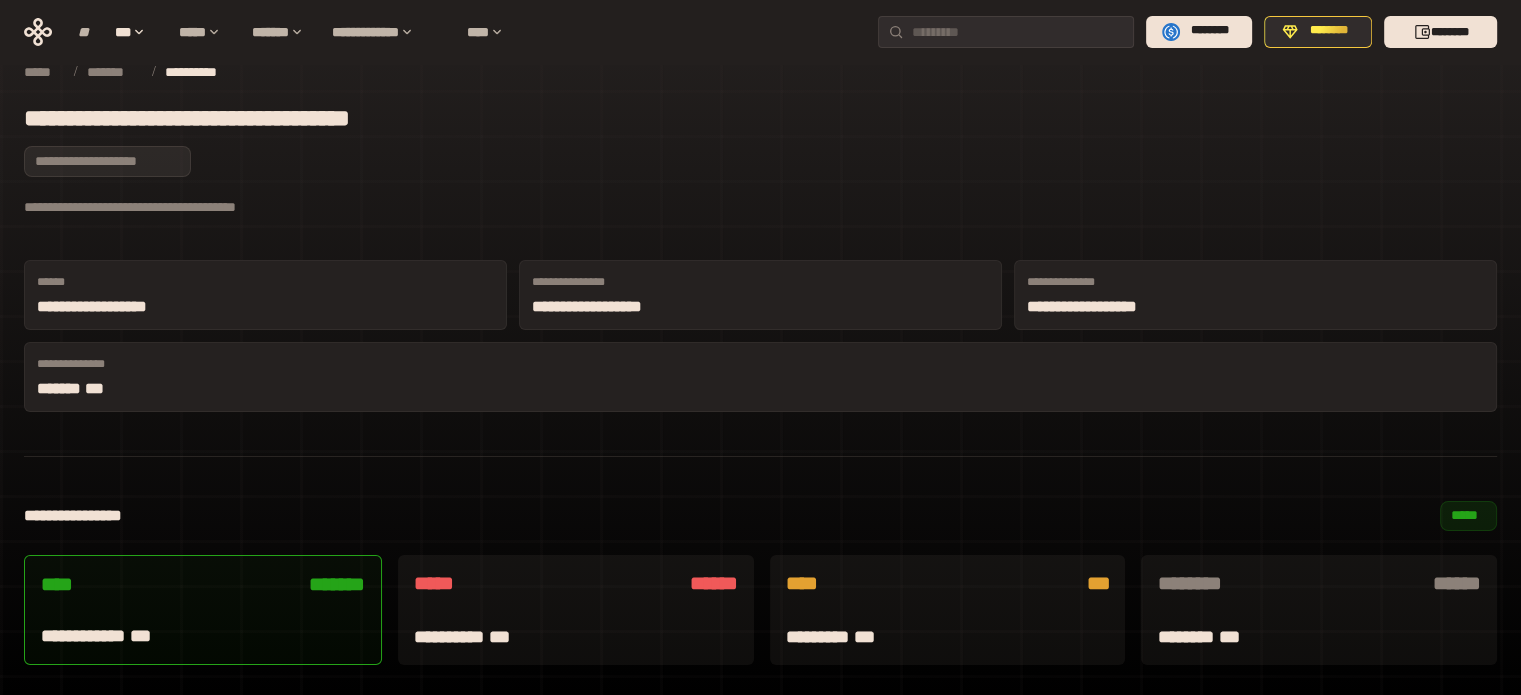 scroll, scrollTop: 100, scrollLeft: 0, axis: vertical 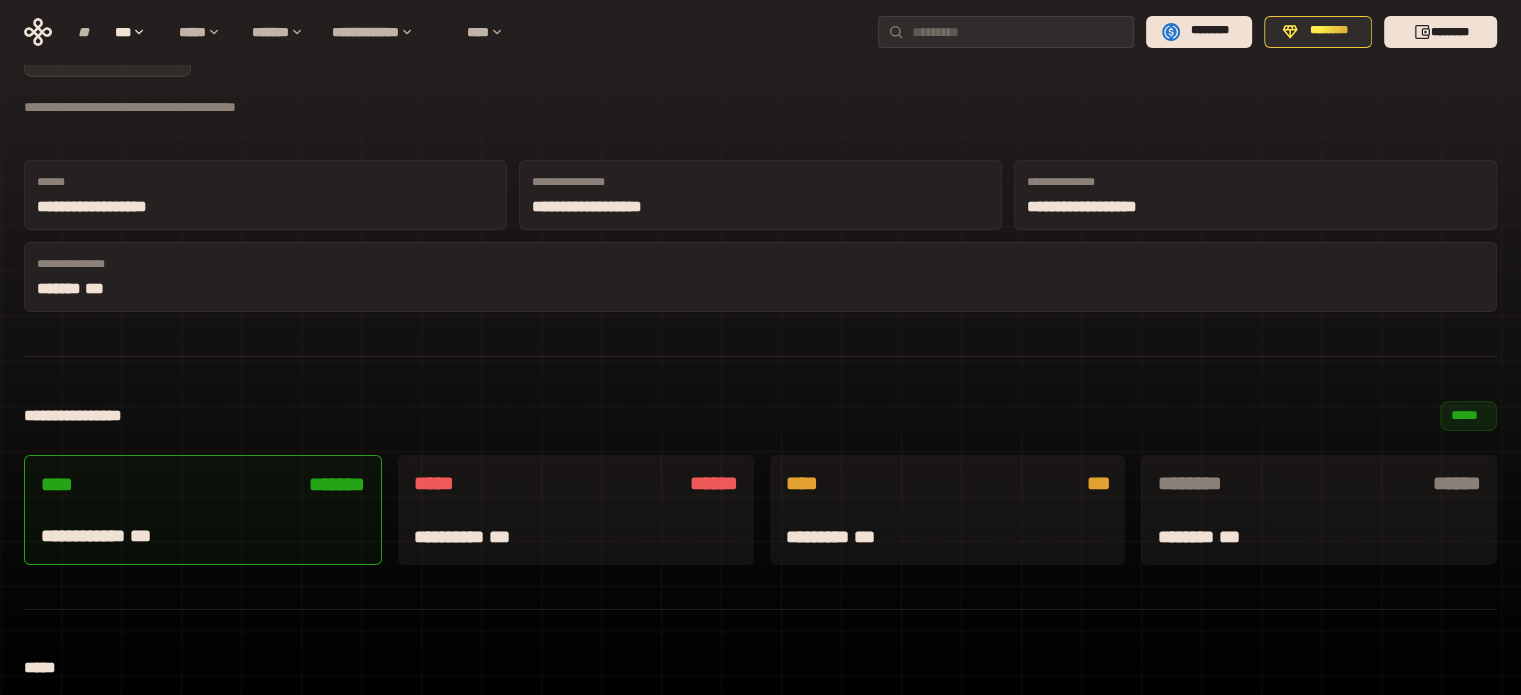 click at bounding box center [576, 511] 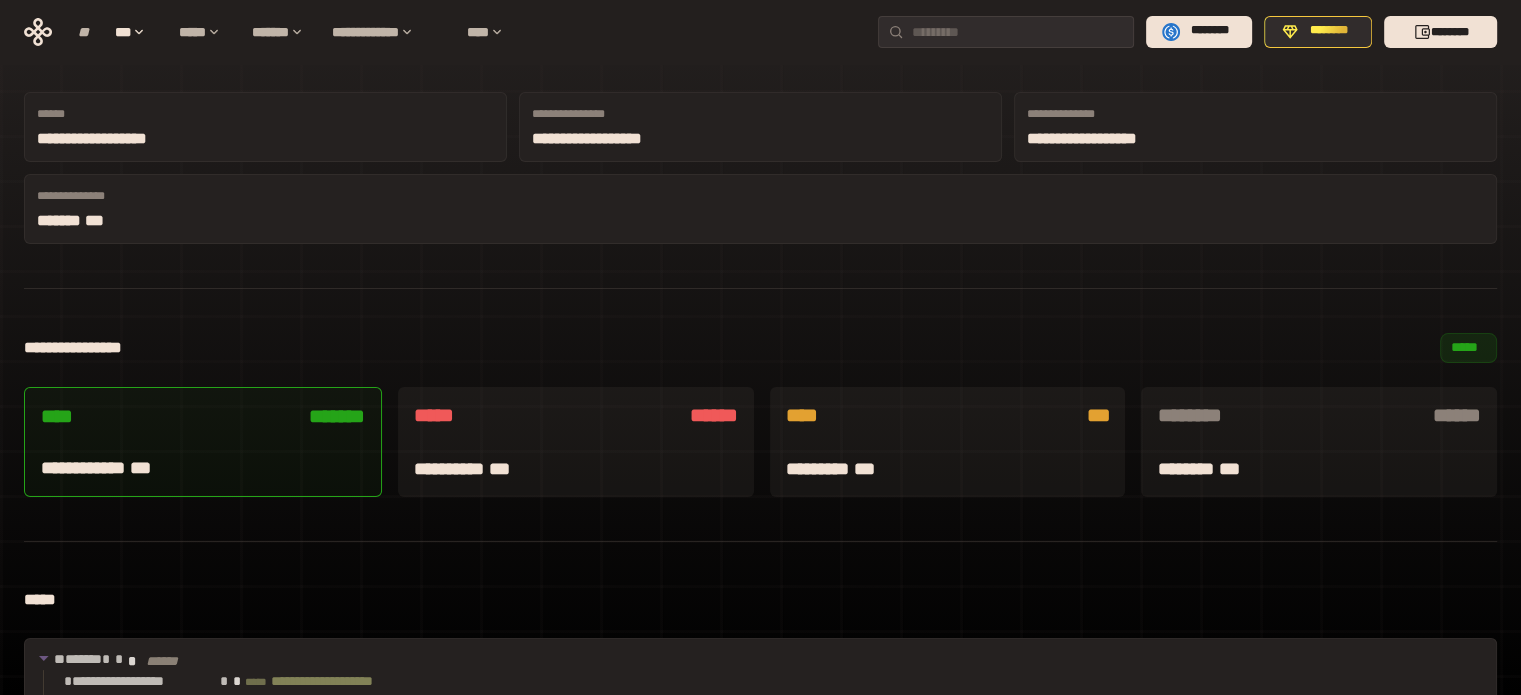 scroll, scrollTop: 228, scrollLeft: 0, axis: vertical 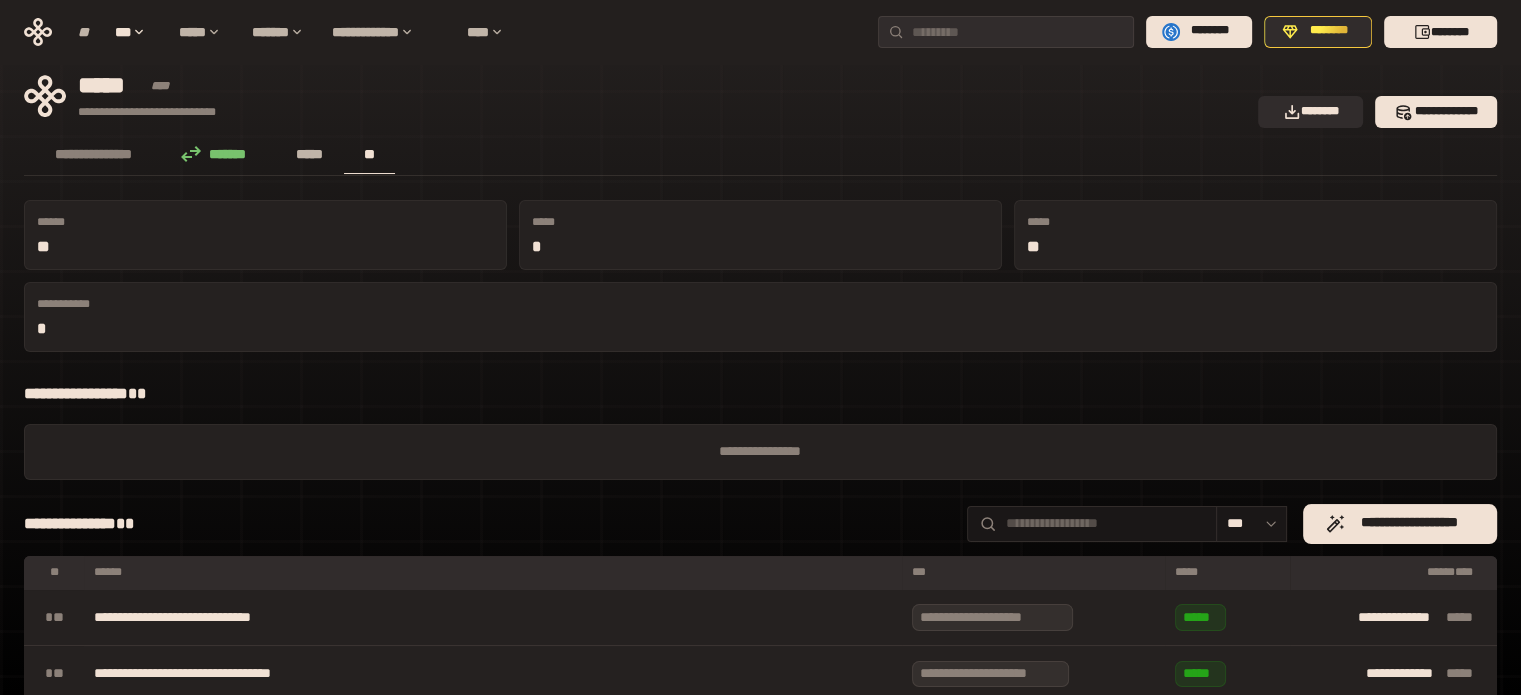 click on "*****" at bounding box center [309, 154] 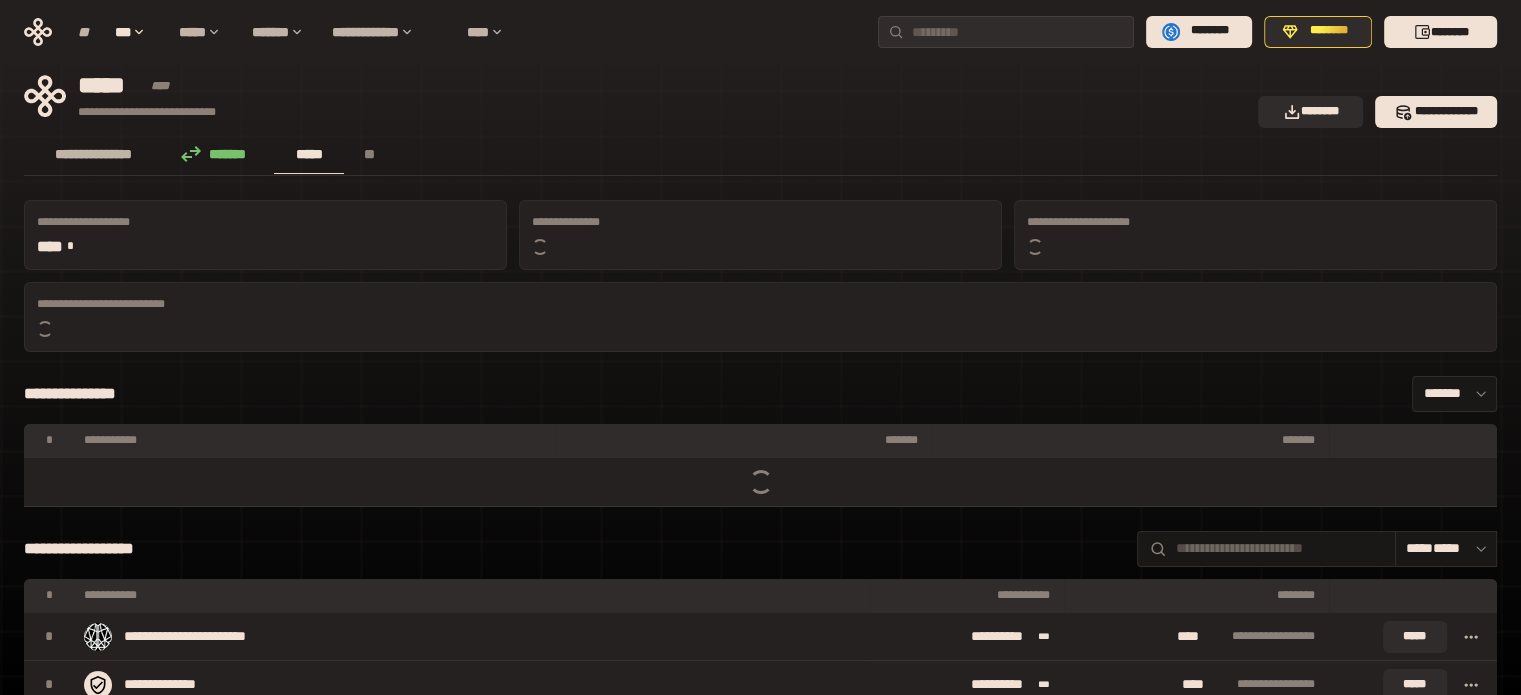 click on "**********" at bounding box center (93, 154) 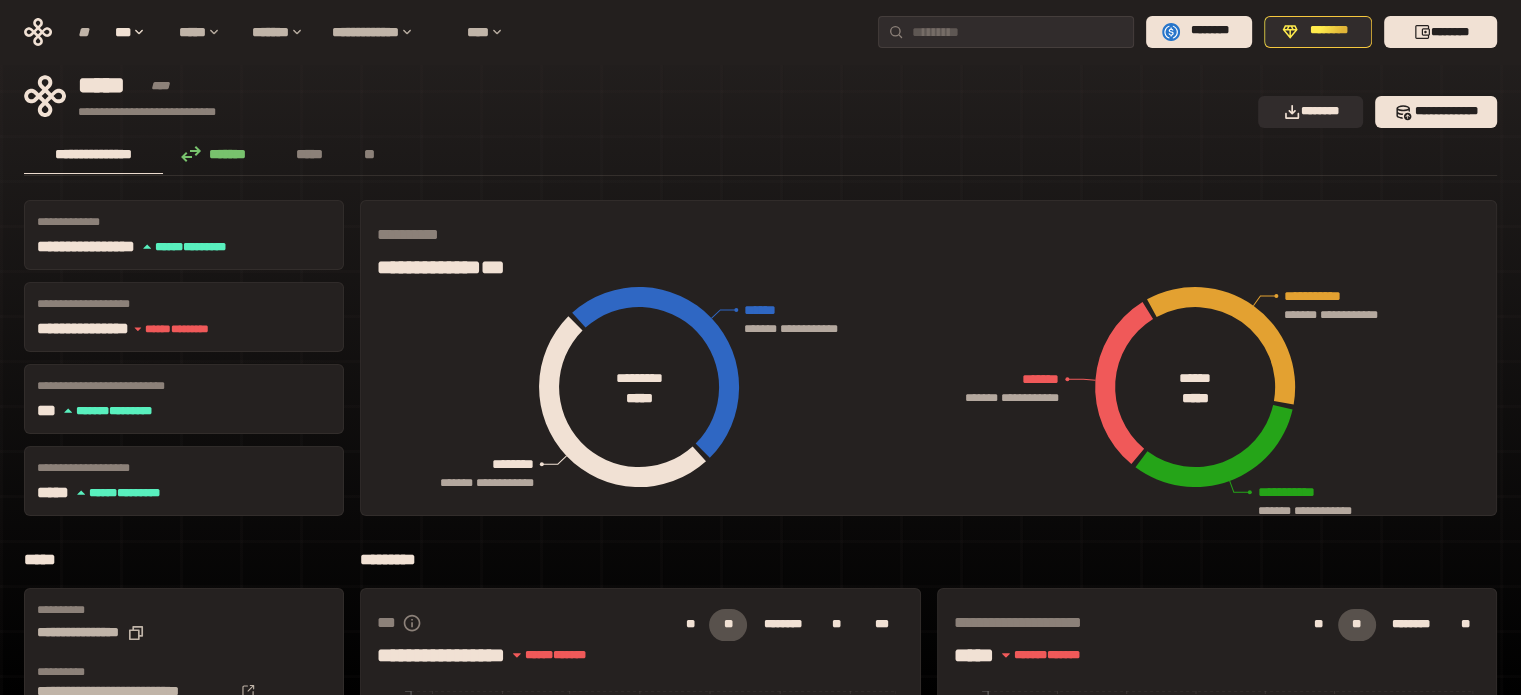 click on "**********" 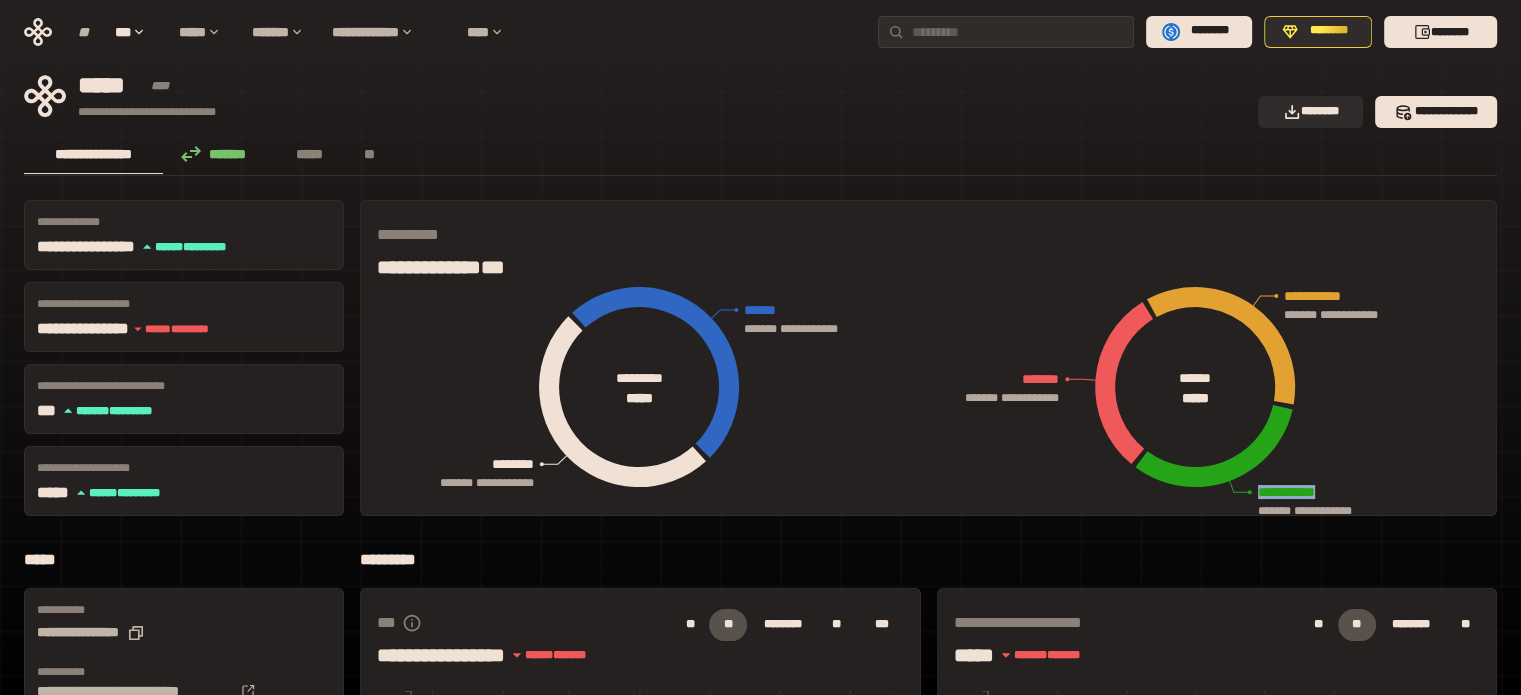 click on "**********" at bounding box center (1195, 403) 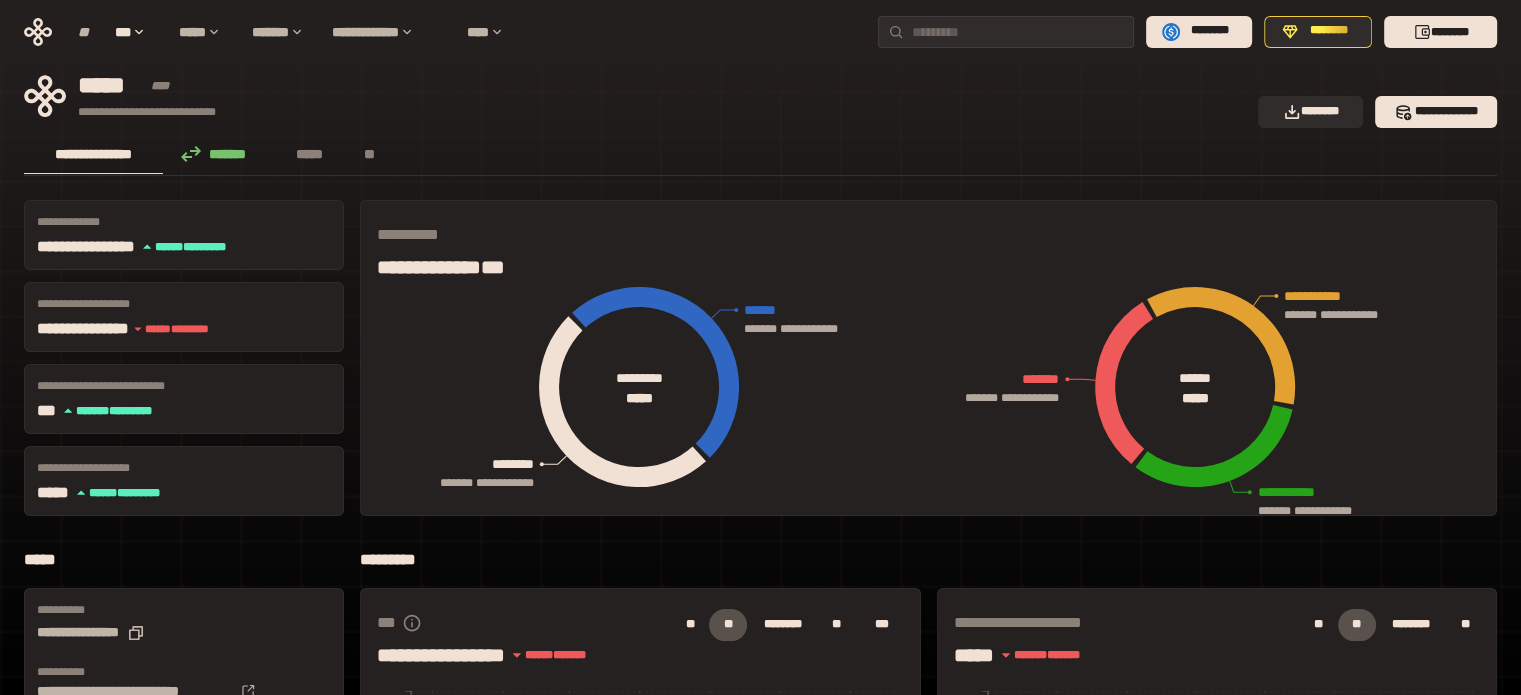 click on "**********" 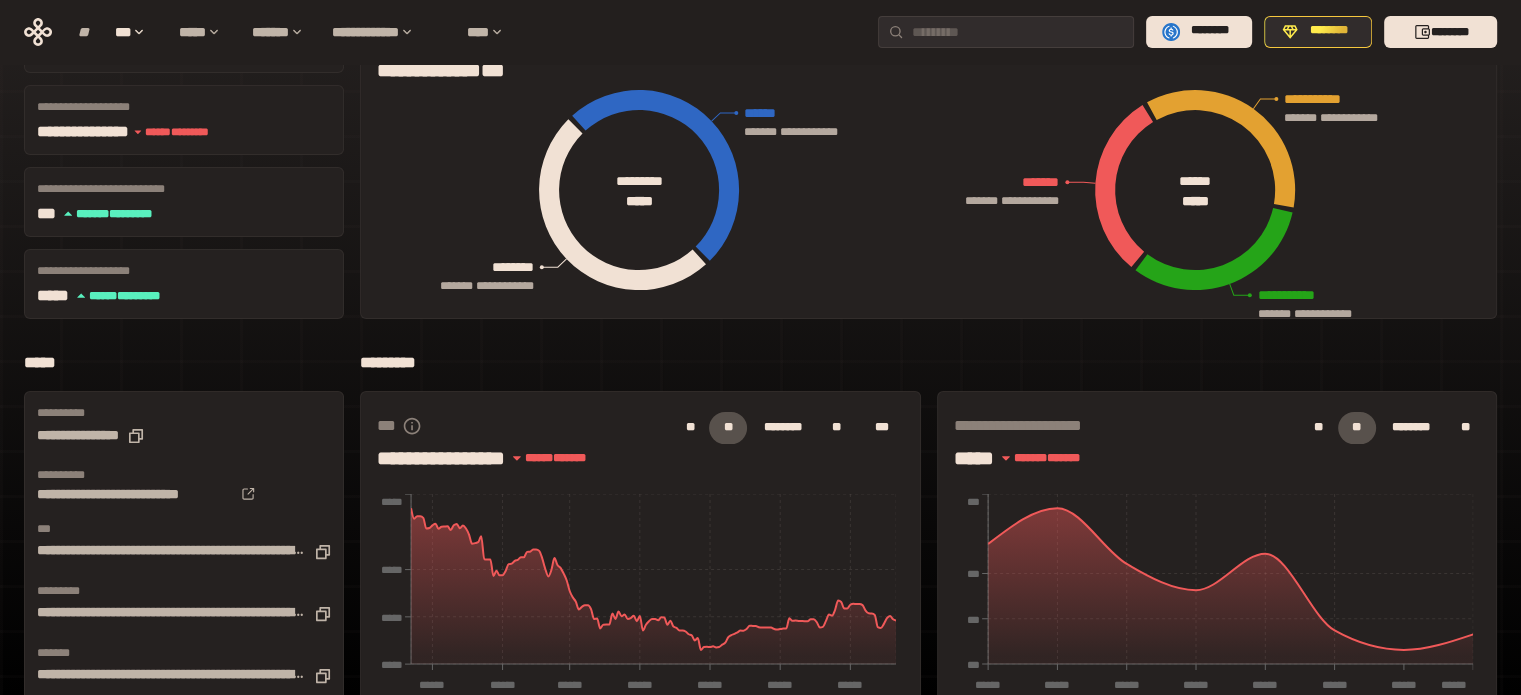 scroll, scrollTop: 361, scrollLeft: 0, axis: vertical 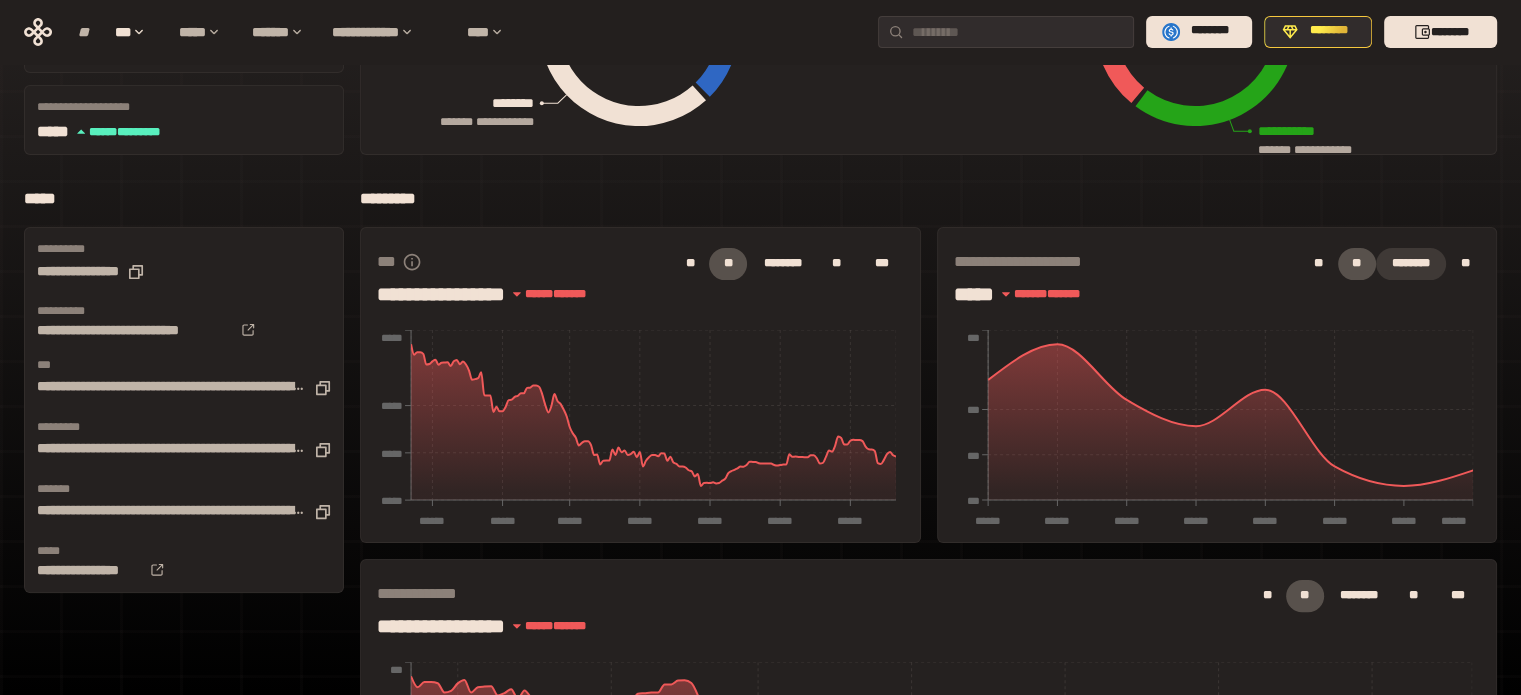 click on "********" at bounding box center [1411, 264] 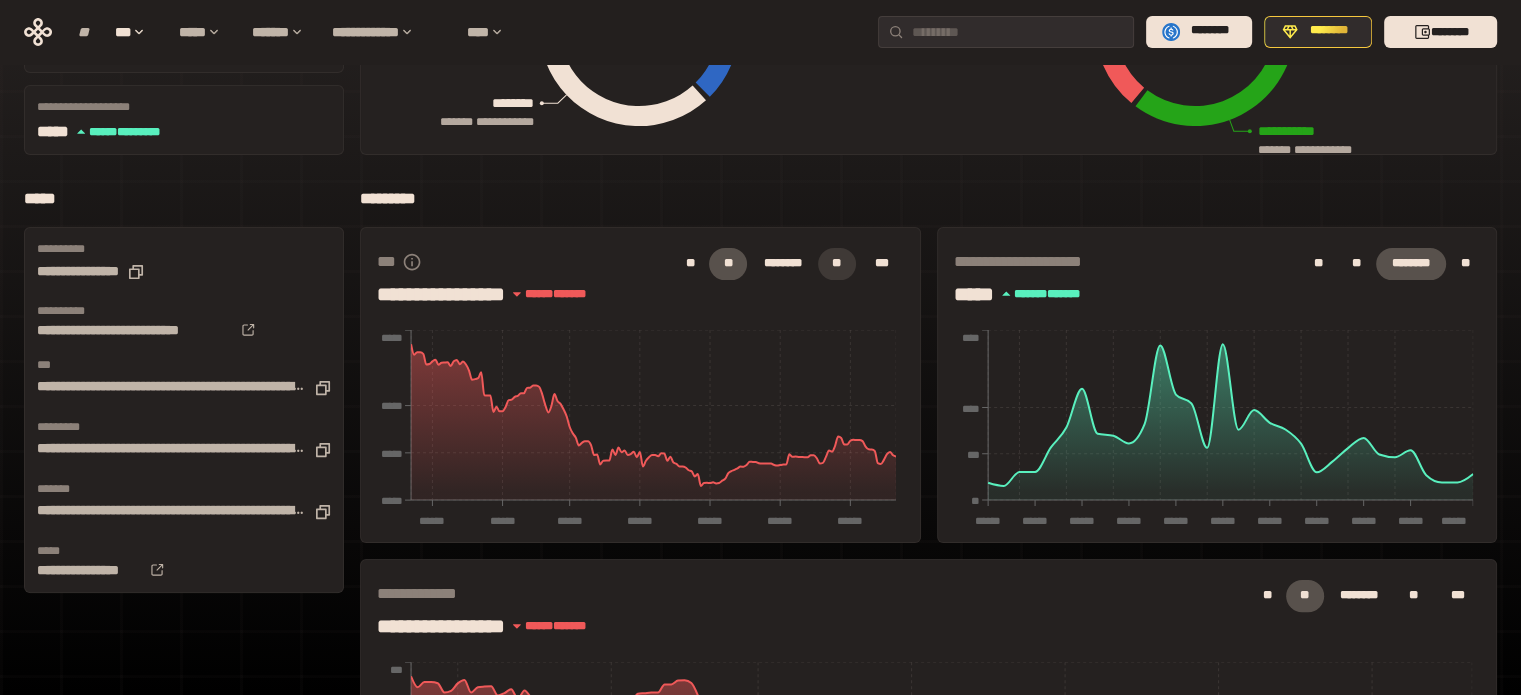 click on "**" at bounding box center (836, 263) 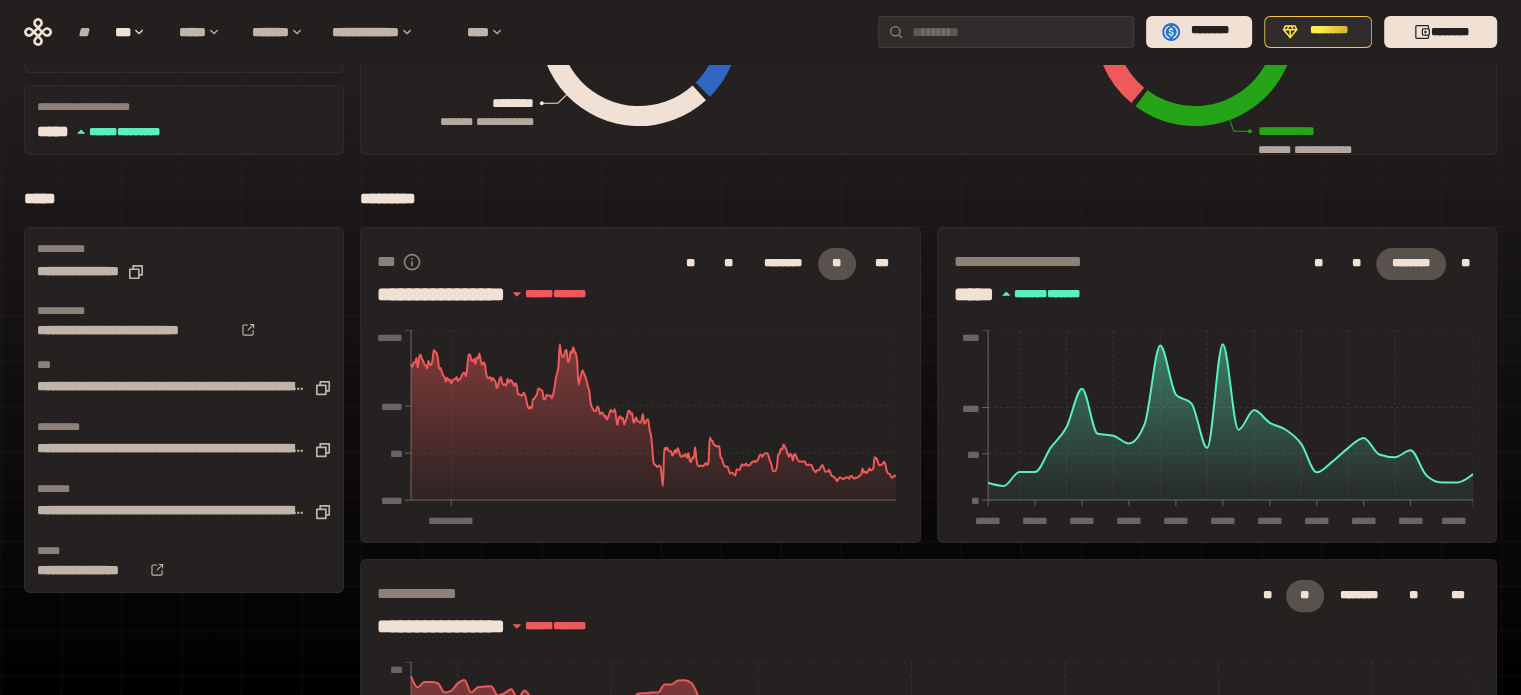 click on "*********" at bounding box center (928, 199) 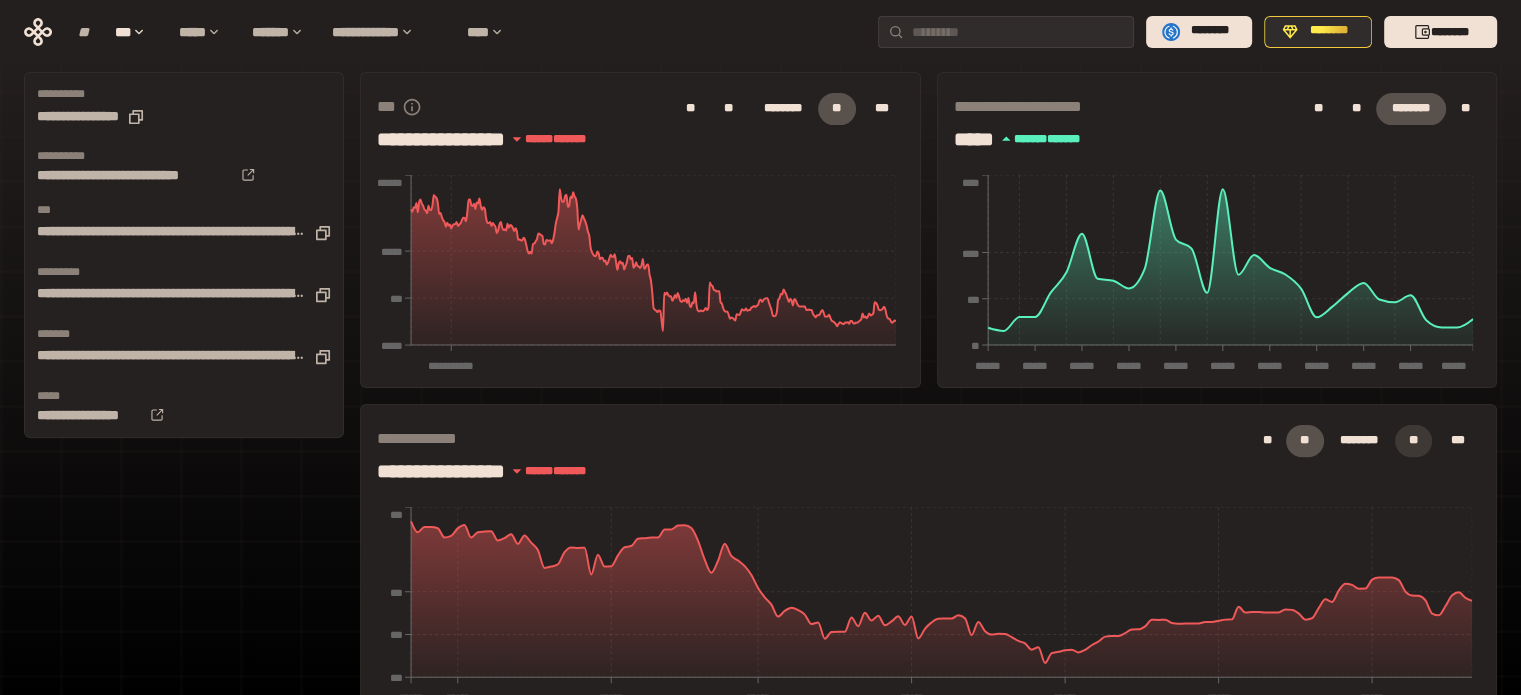 click on "**" at bounding box center (1413, 440) 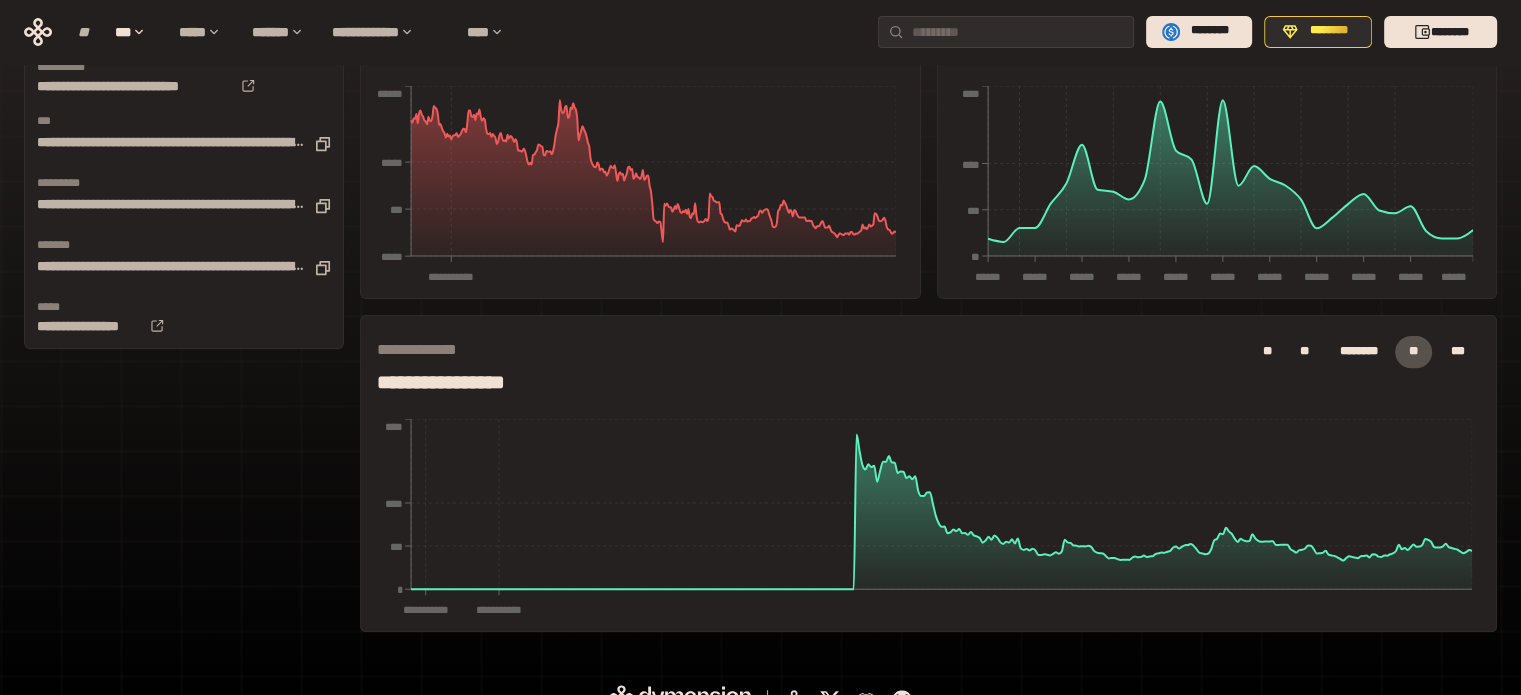 scroll, scrollTop: 632, scrollLeft: 0, axis: vertical 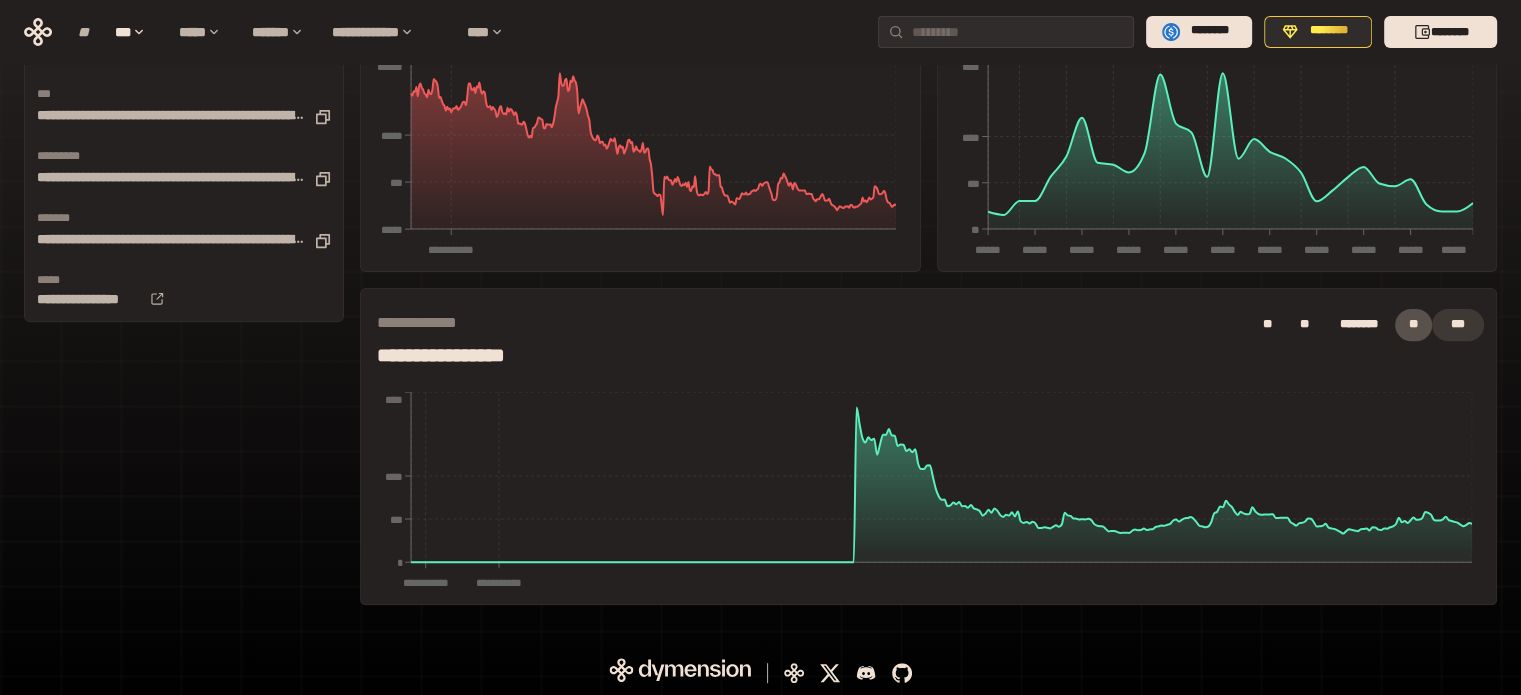 click on "***" at bounding box center [1458, 325] 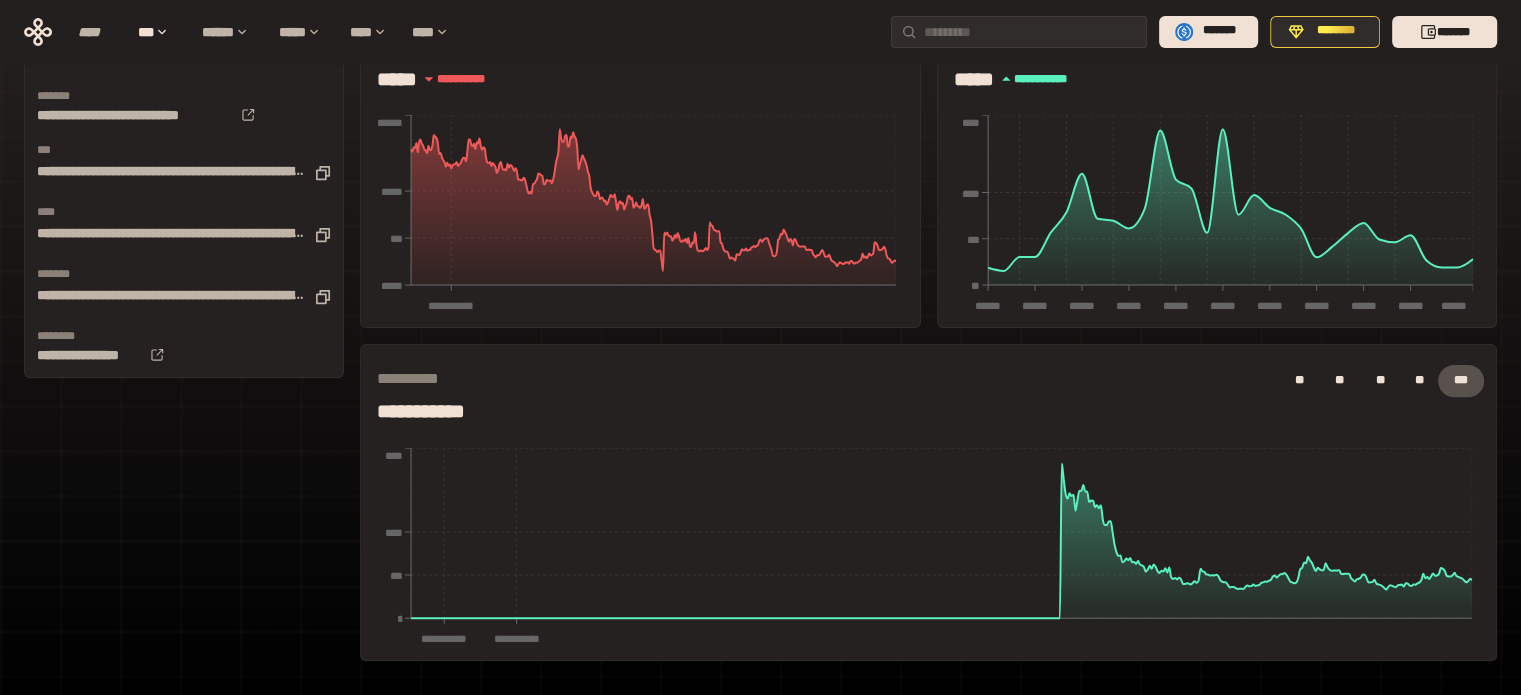 scroll, scrollTop: 485, scrollLeft: 0, axis: vertical 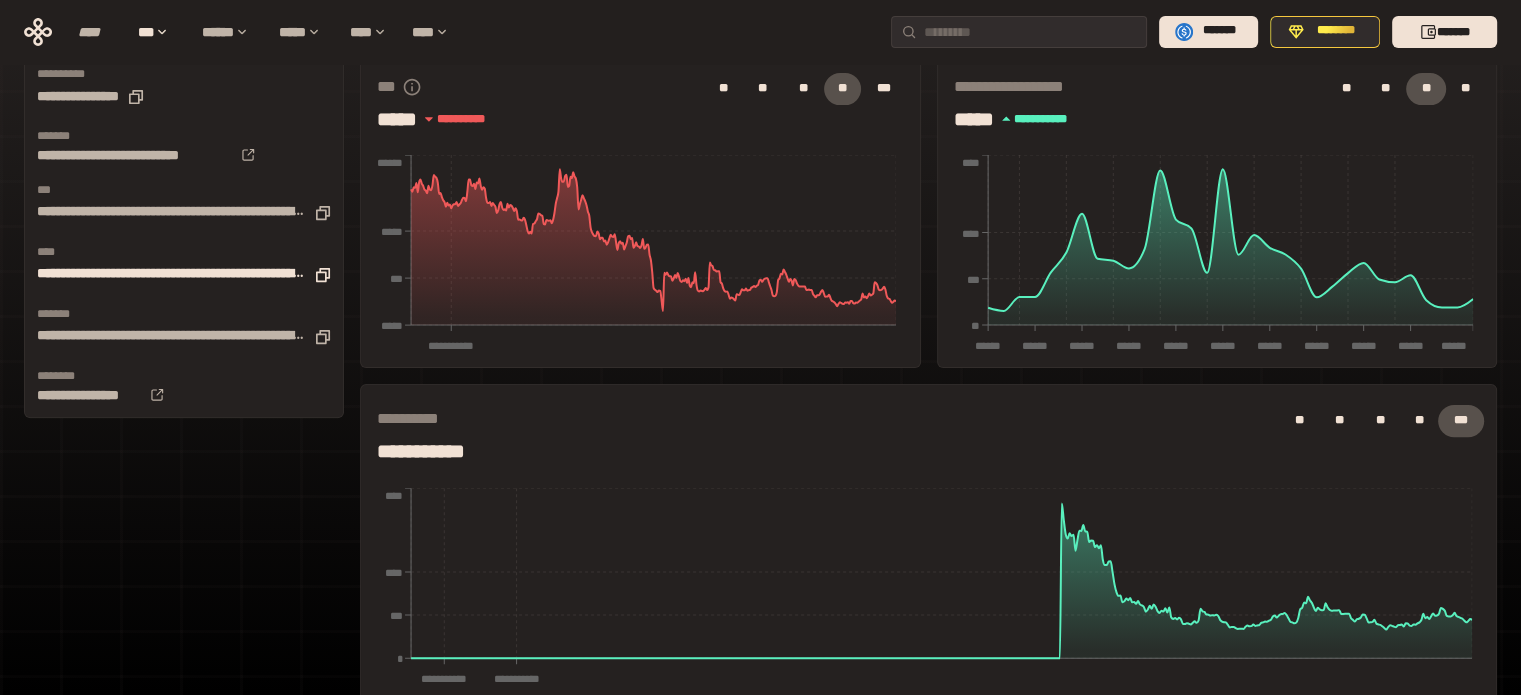 click on "[FIRST] [LAST] [PHONE] [EMAIL] [SSN] [CC] [DL] [DOB] [AGE] [TIME]" at bounding box center [184, 235] 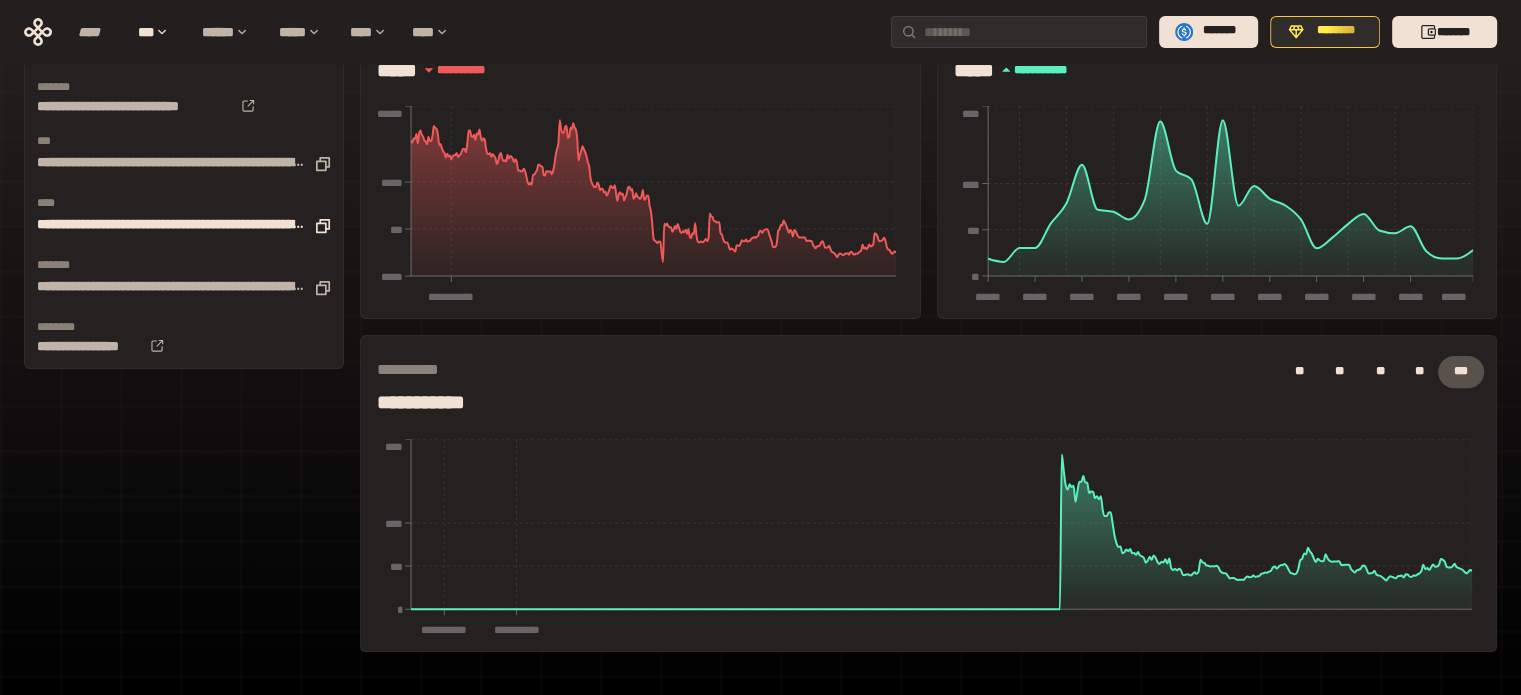click on "**********" at bounding box center (171, 225) 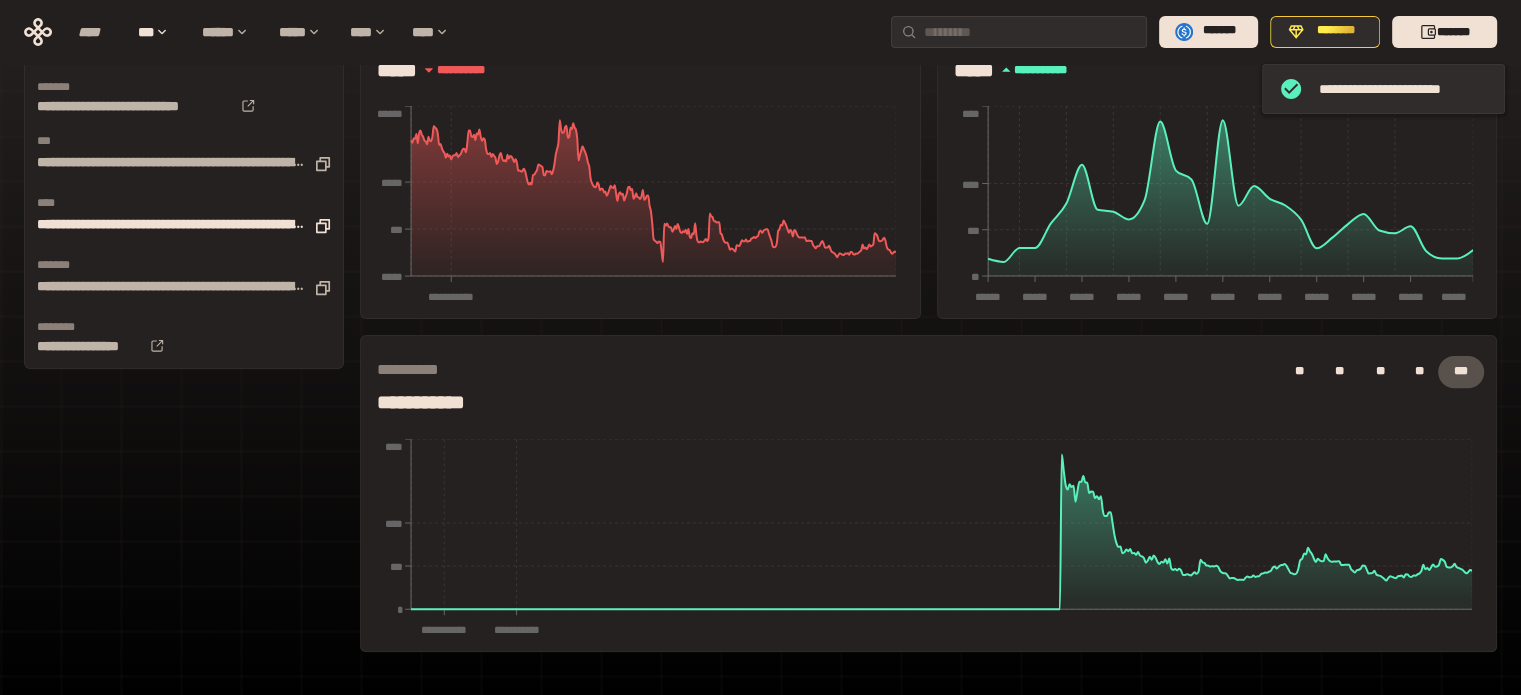 click on "**********" at bounding box center [171, 225] 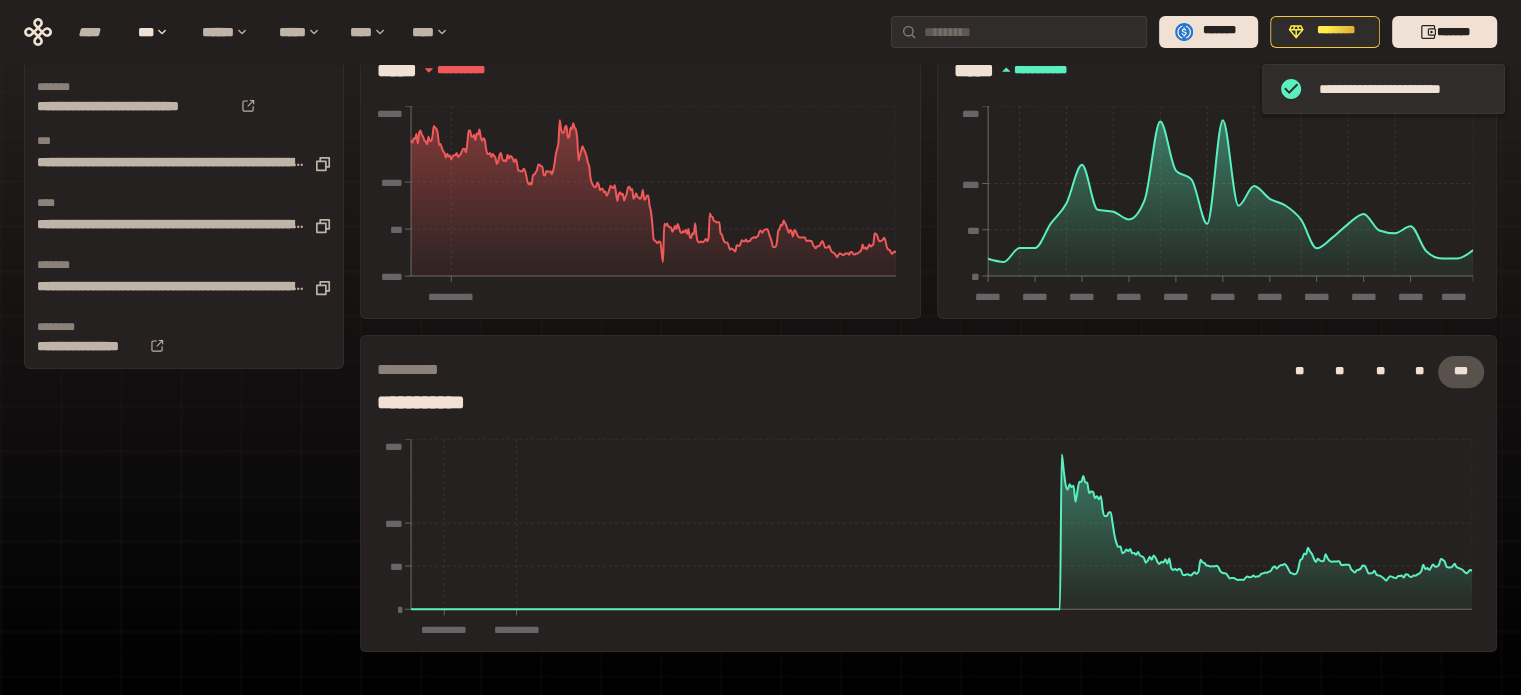 click on "[FIRST] [LAST] [PHONE] [EMAIL] [SSN] [CC] [DL] [DOB] [AGE] [TIME]" at bounding box center (184, 186) 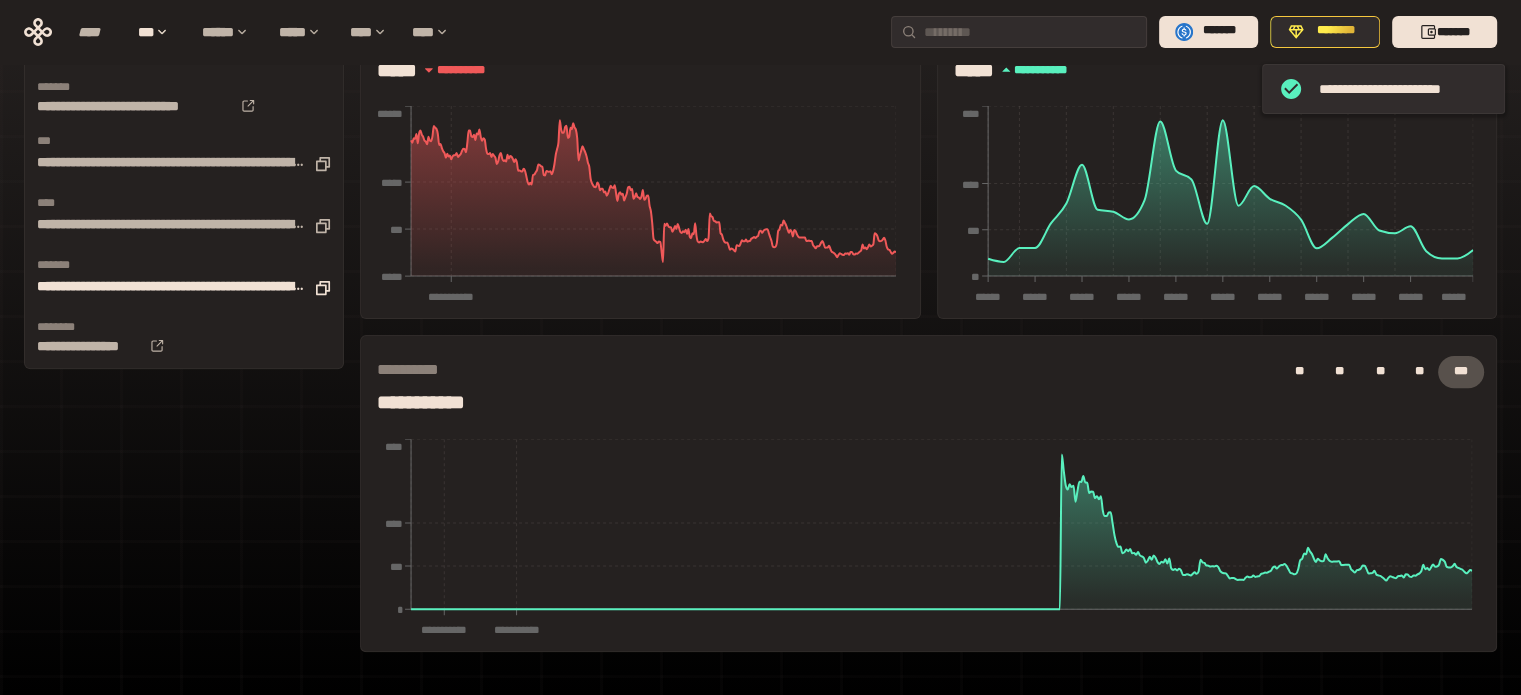 click on "**********" at bounding box center [171, 287] 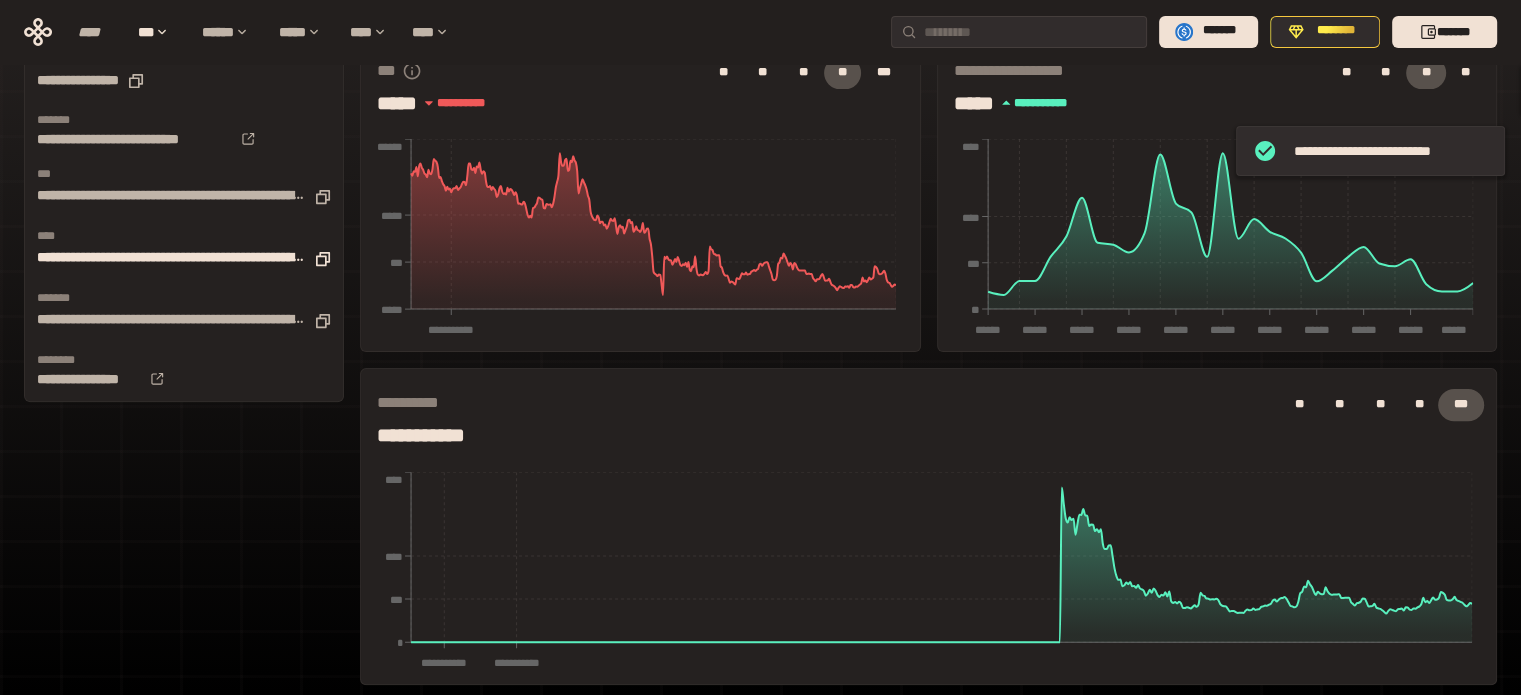scroll, scrollTop: 508, scrollLeft: 0, axis: vertical 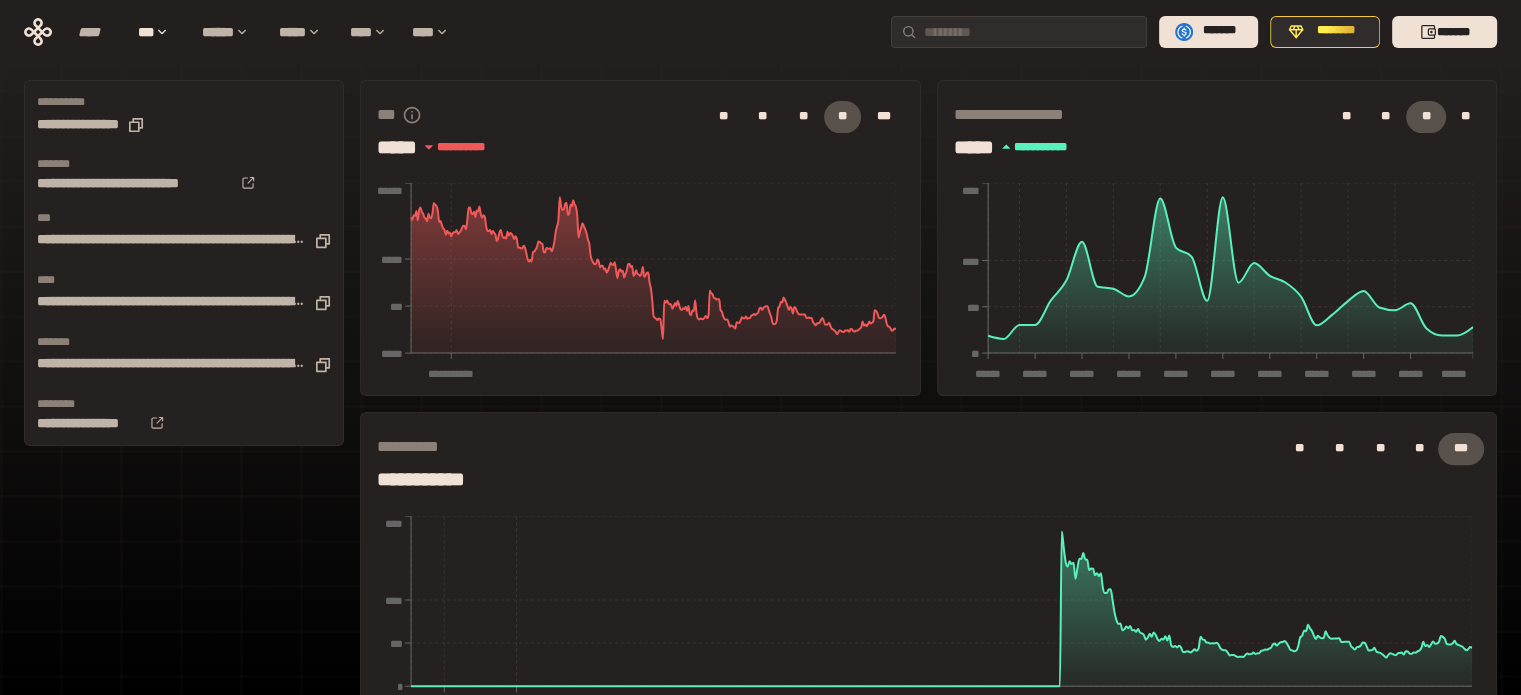 click on "[FIRST] [LAST]" at bounding box center (450, 147) 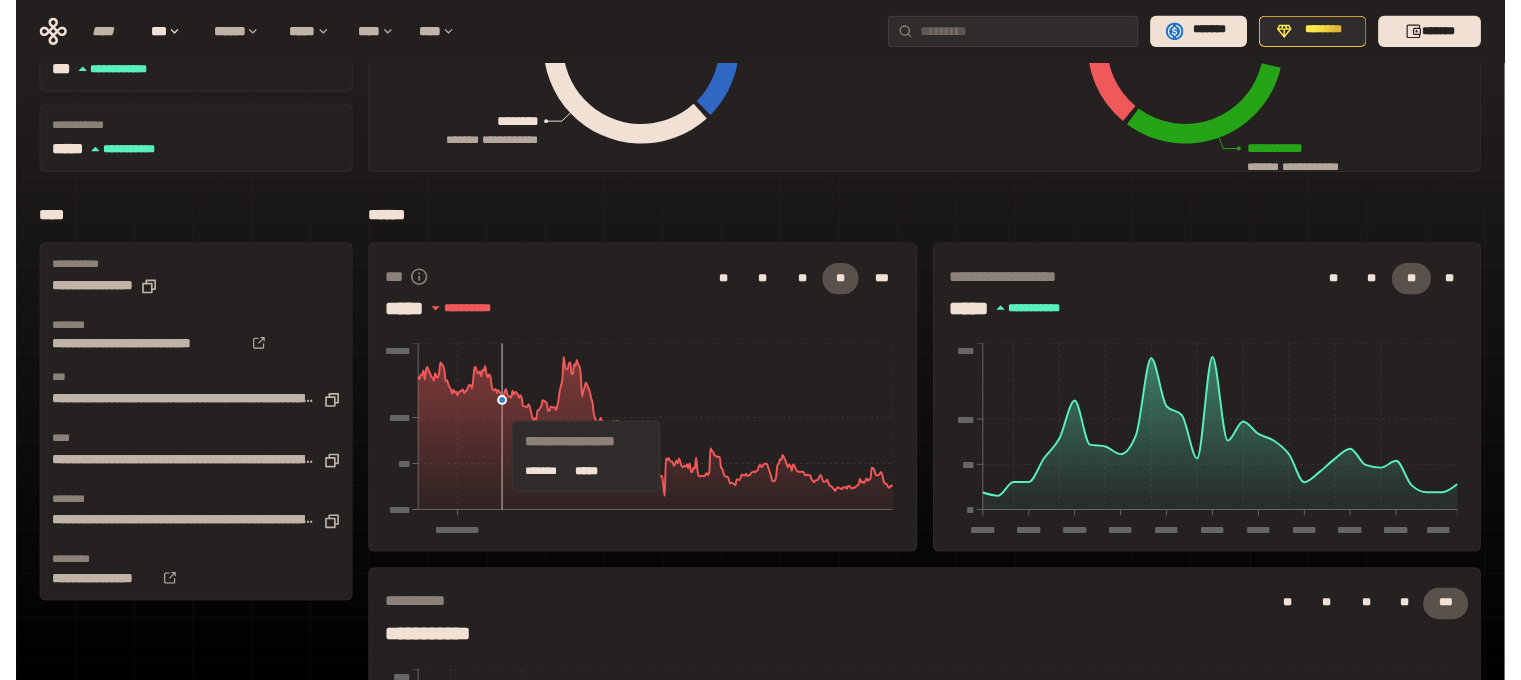 scroll, scrollTop: 0, scrollLeft: 0, axis: both 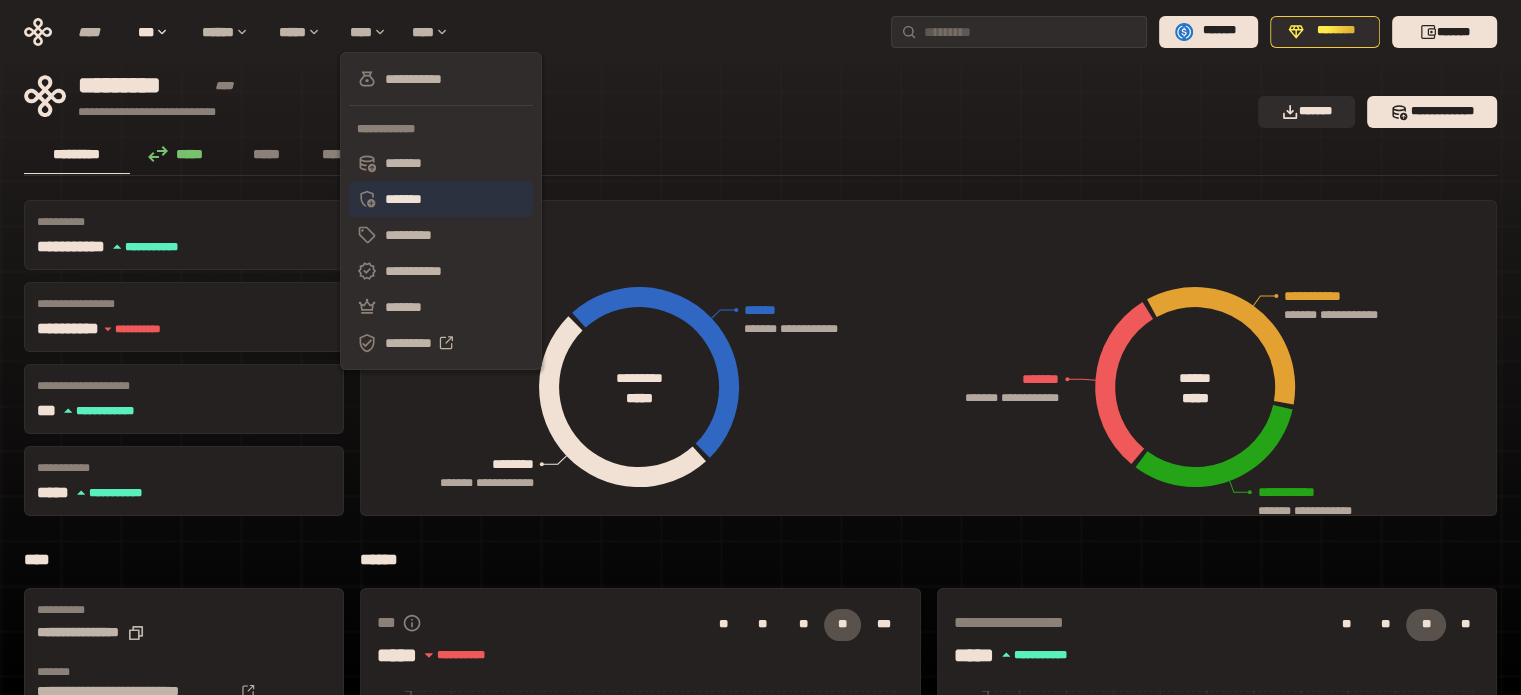 click on "*******" at bounding box center (441, 199) 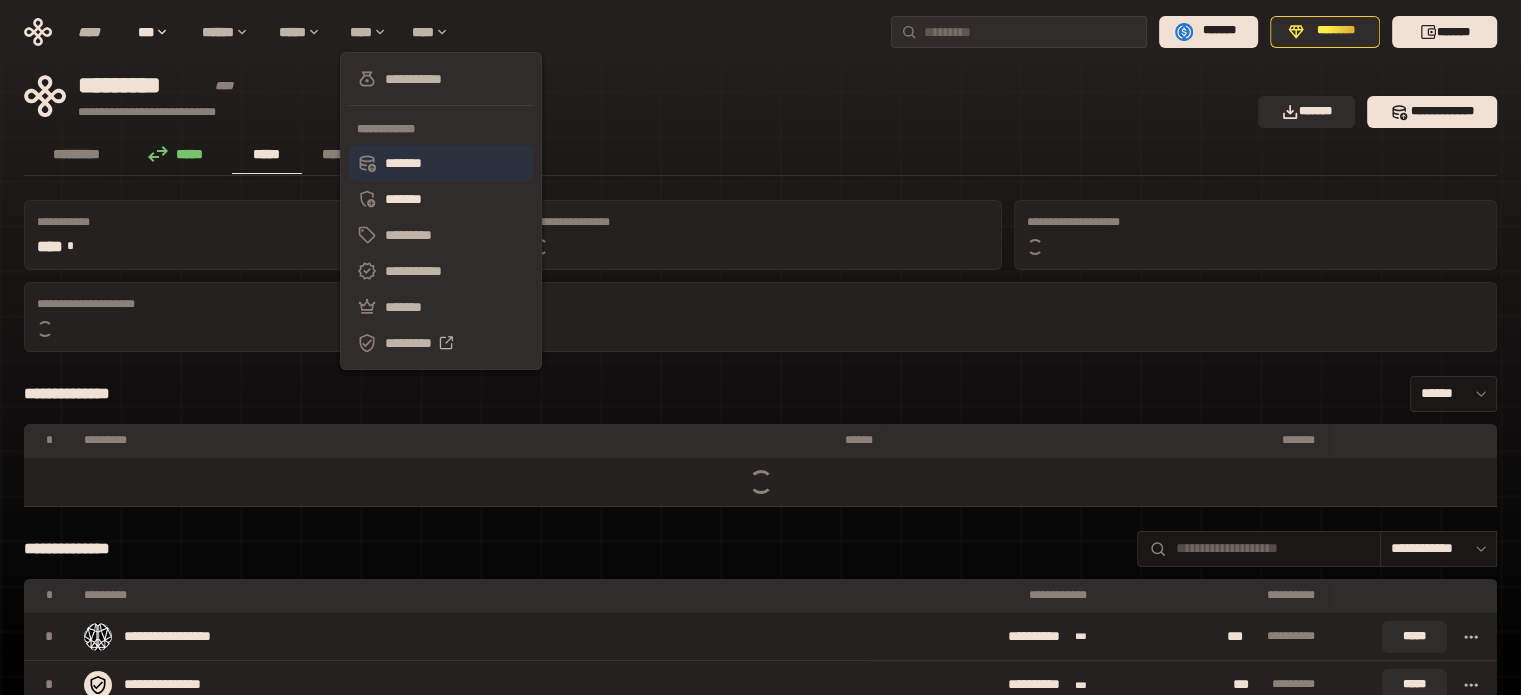 click on "*******" at bounding box center (441, 163) 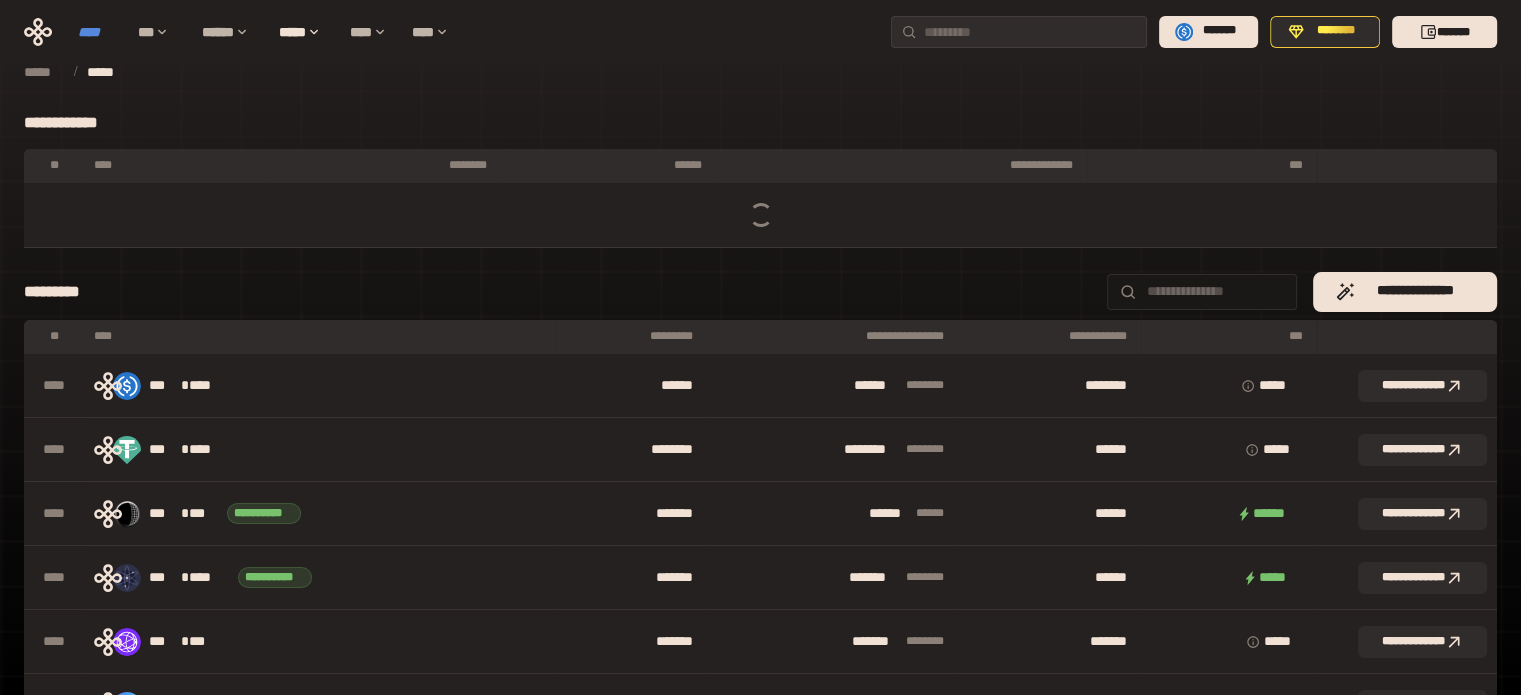 click on "****" at bounding box center [98, 32] 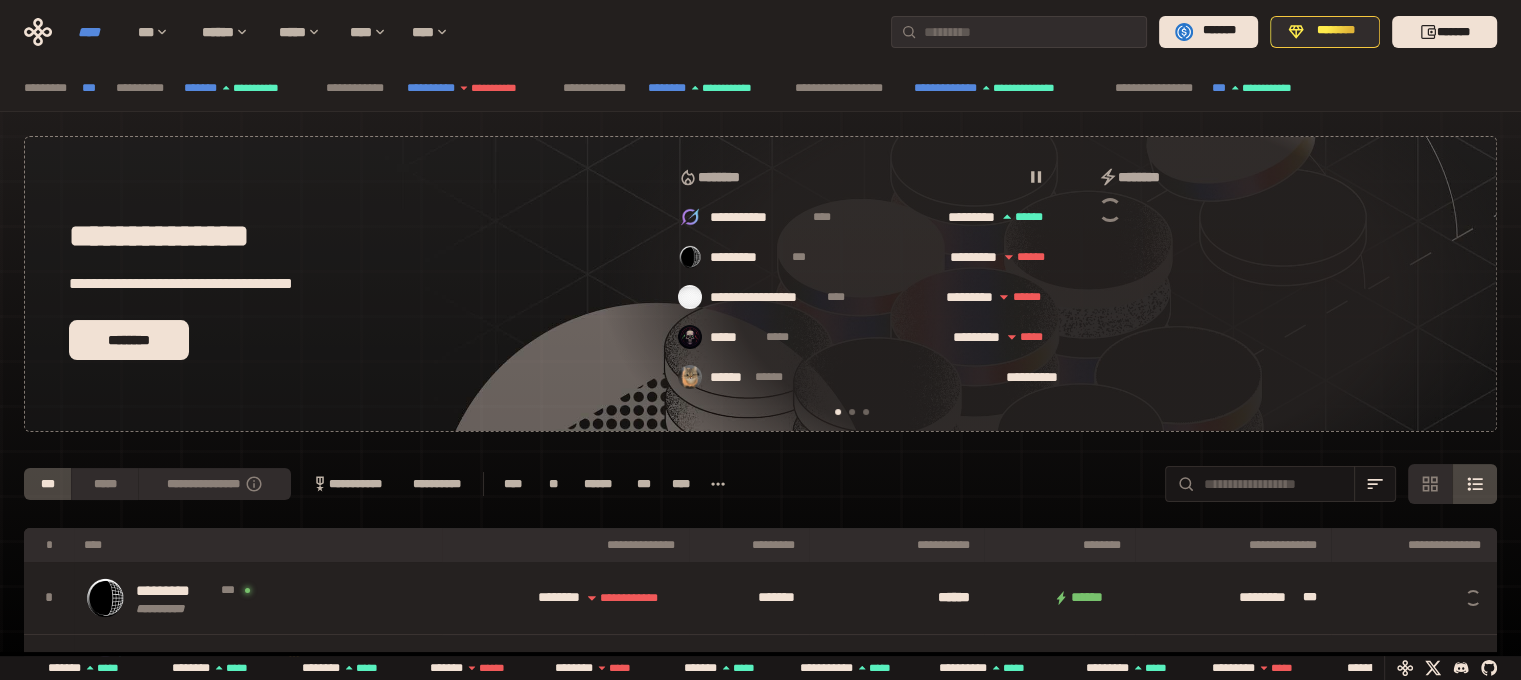 scroll, scrollTop: 0, scrollLeft: 16, axis: horizontal 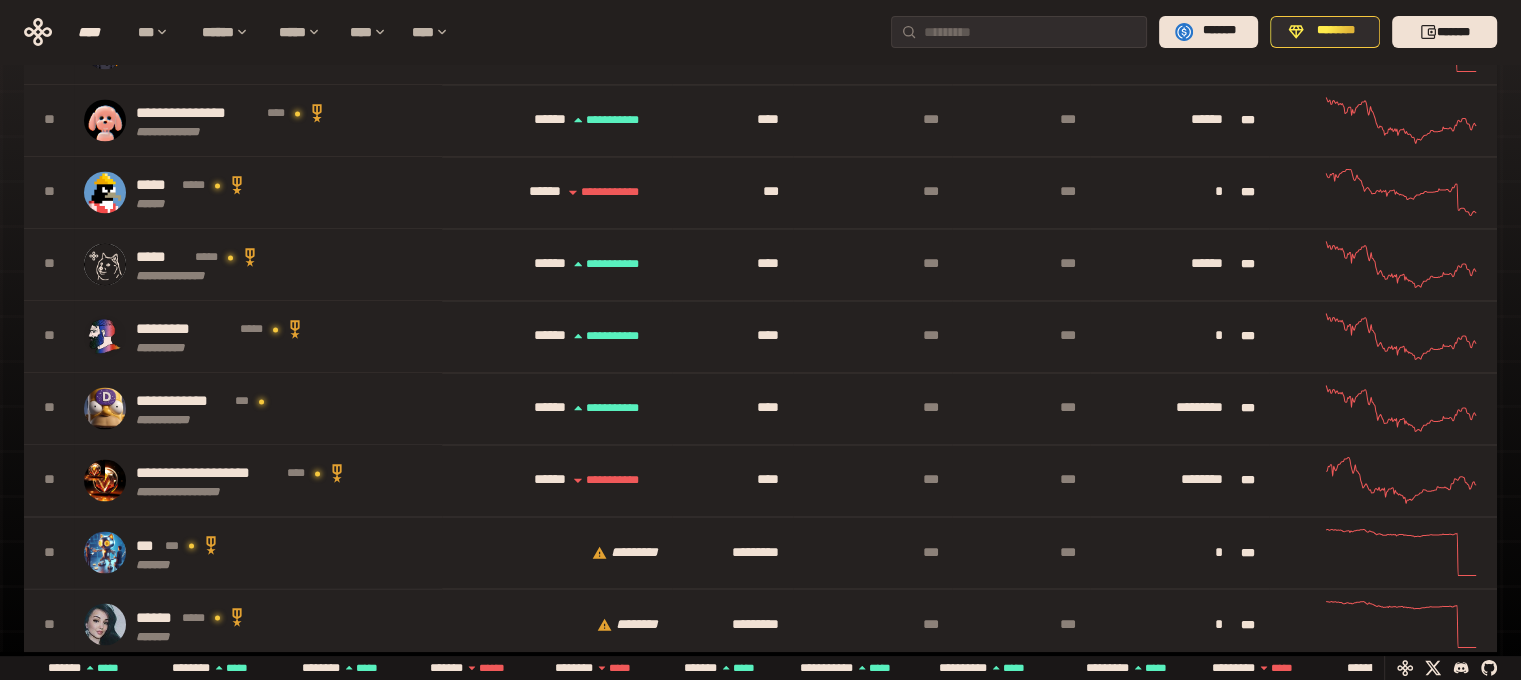 drag, startPoint x: 1518, startPoint y: 570, endPoint x: 1535, endPoint y: 679, distance: 110.317726 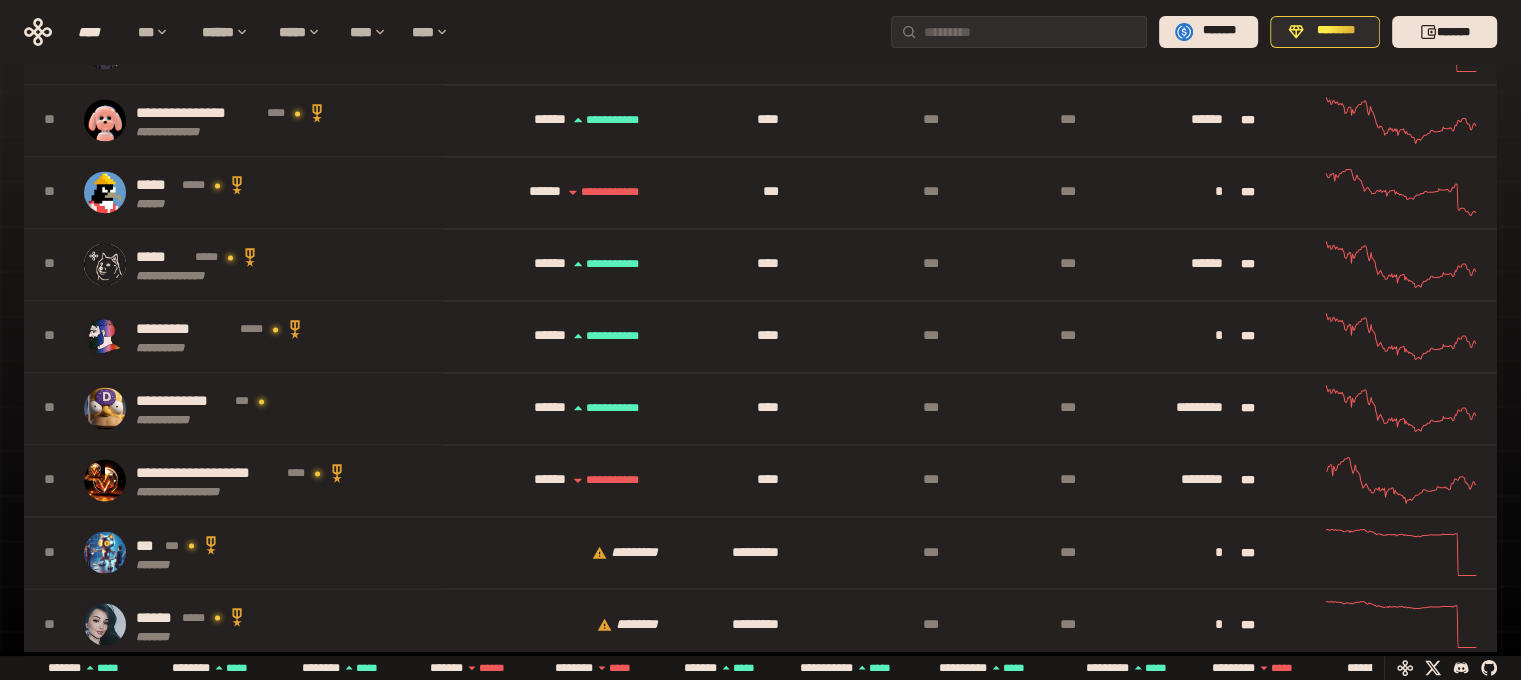 click on "[FIRST] [LAST] [STREET] [CITY] [STATE] [ZIP] [COUNTRY] [PHONE] [EMAIL] [SSN] [CC] [DL] [DOB] [AGE] [TIME]" at bounding box center (760, -2946) 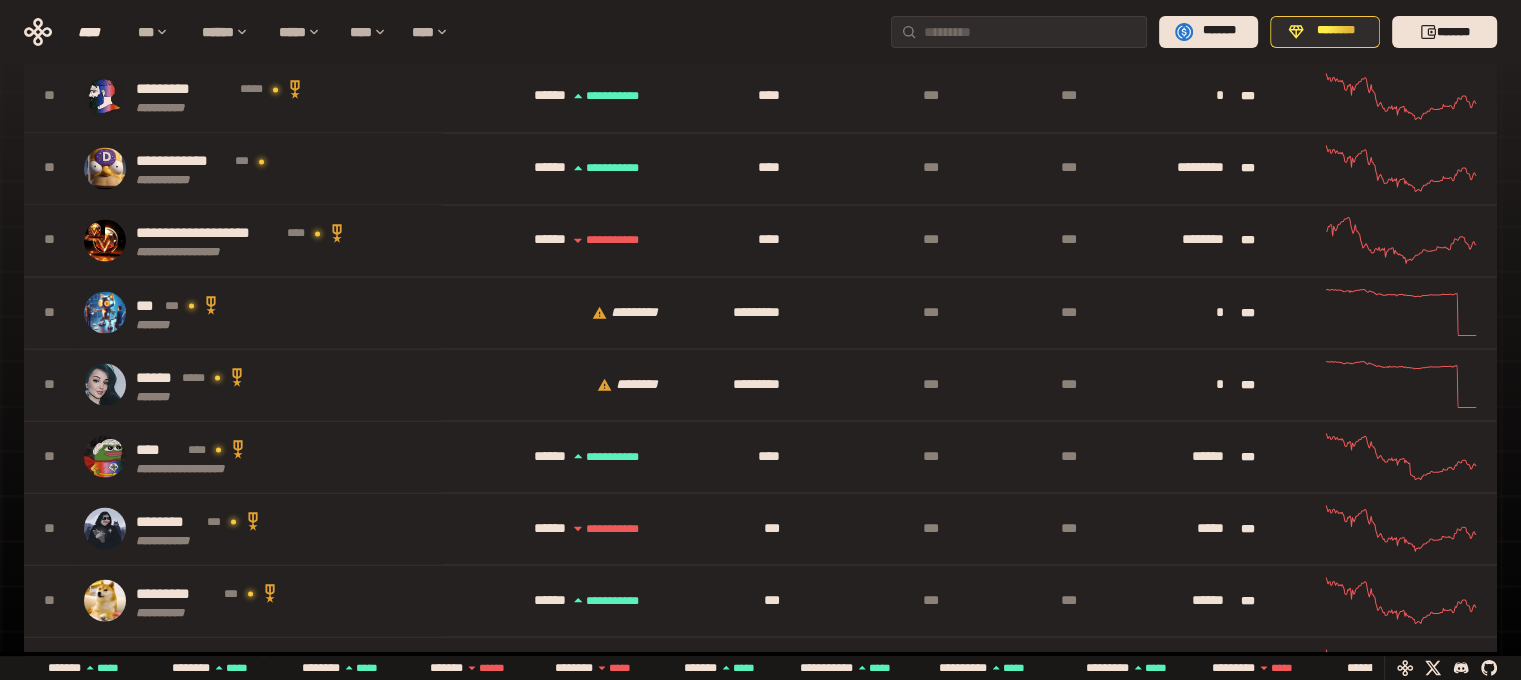 scroll, scrollTop: 3926, scrollLeft: 0, axis: vertical 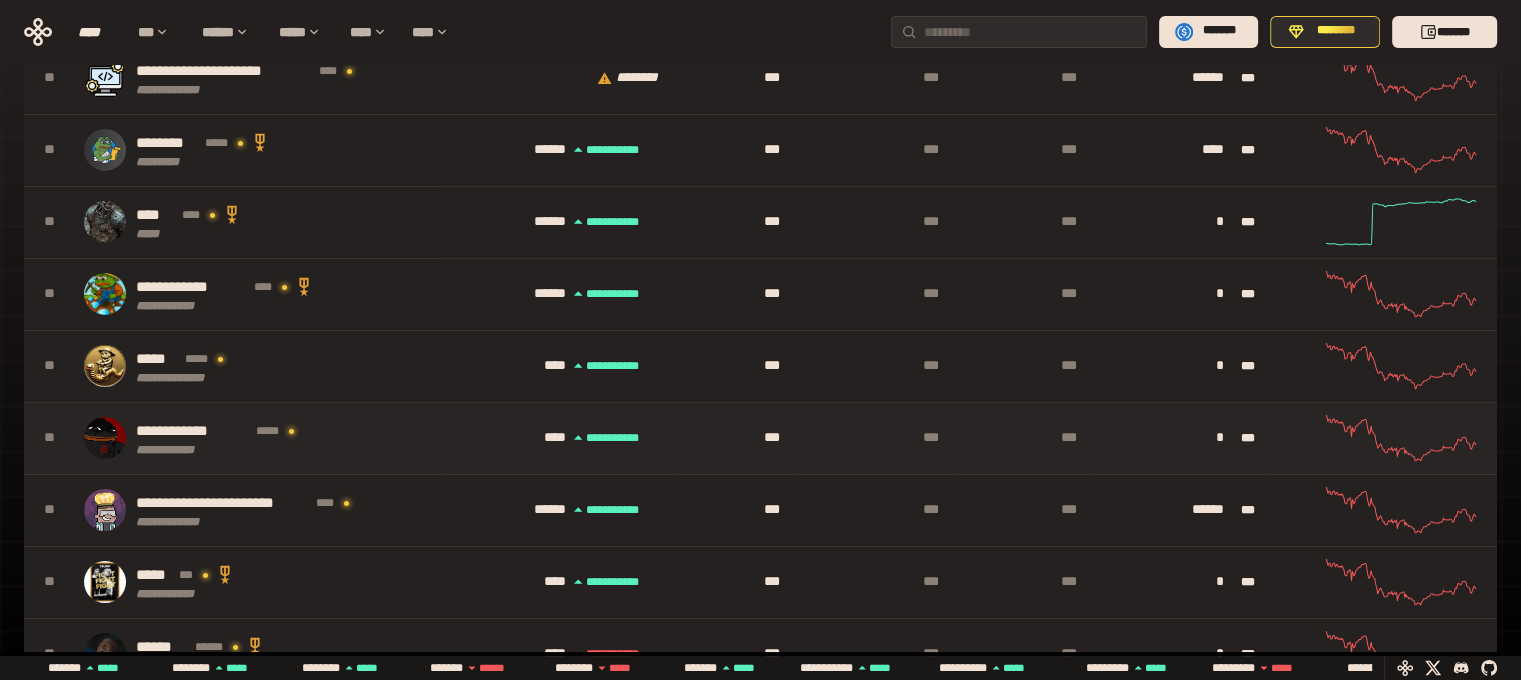 click on "**********" at bounding box center (193, 431) 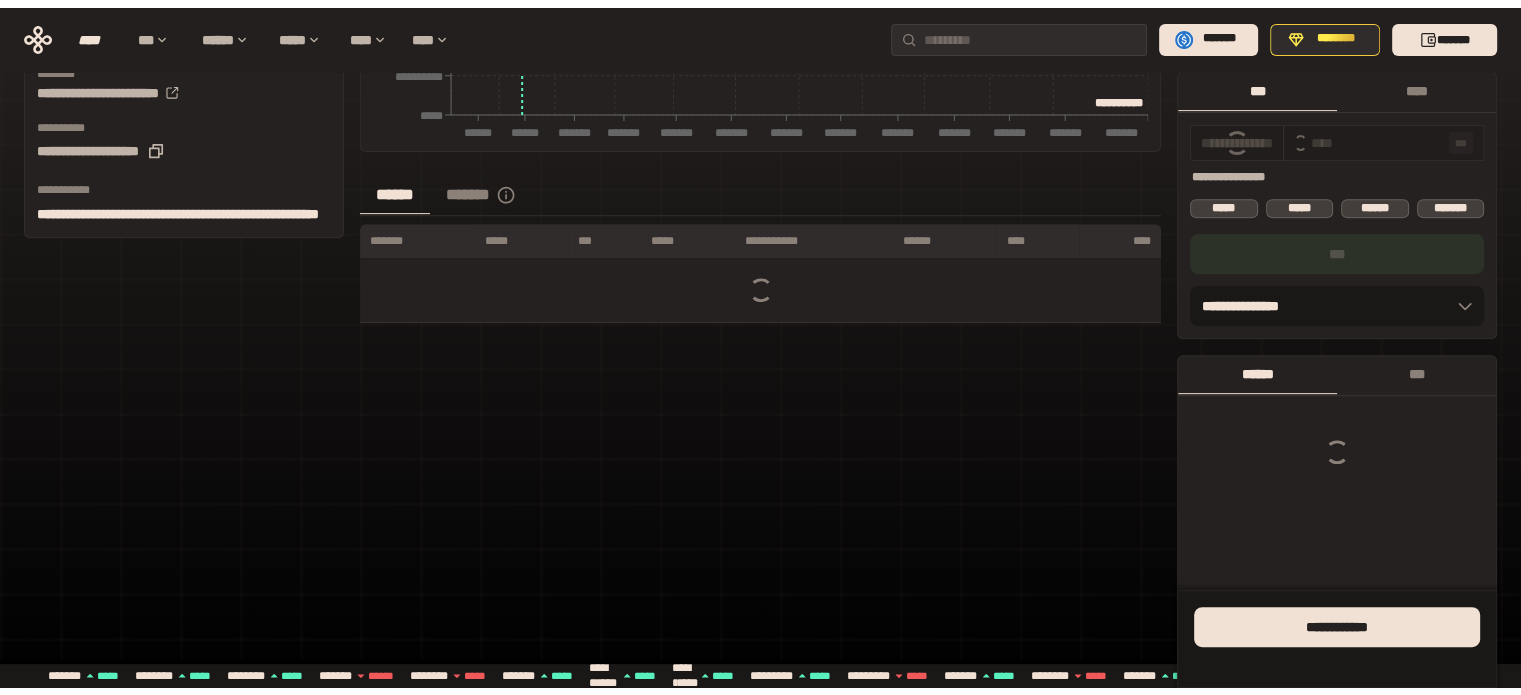 scroll, scrollTop: 0, scrollLeft: 0, axis: both 